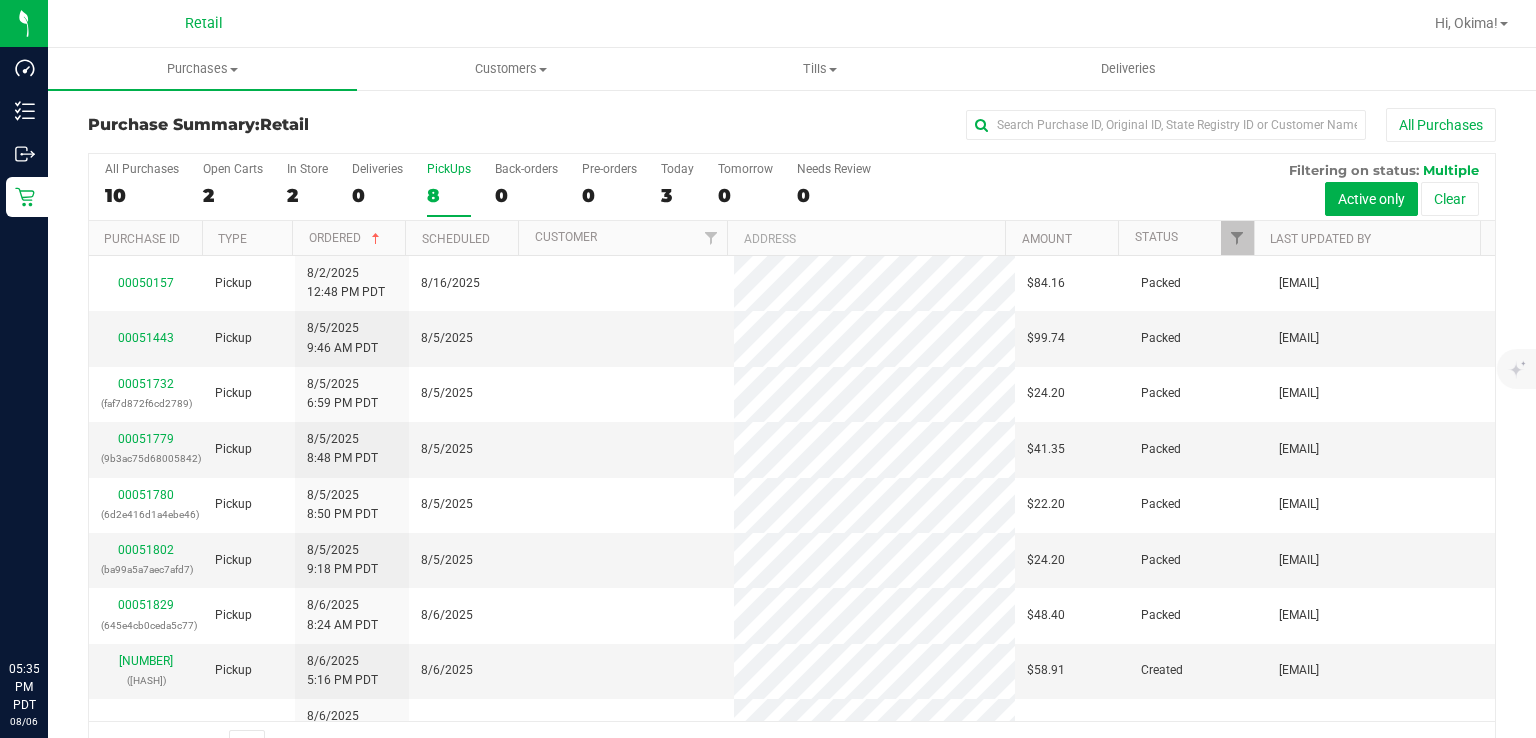 scroll, scrollTop: 0, scrollLeft: 0, axis: both 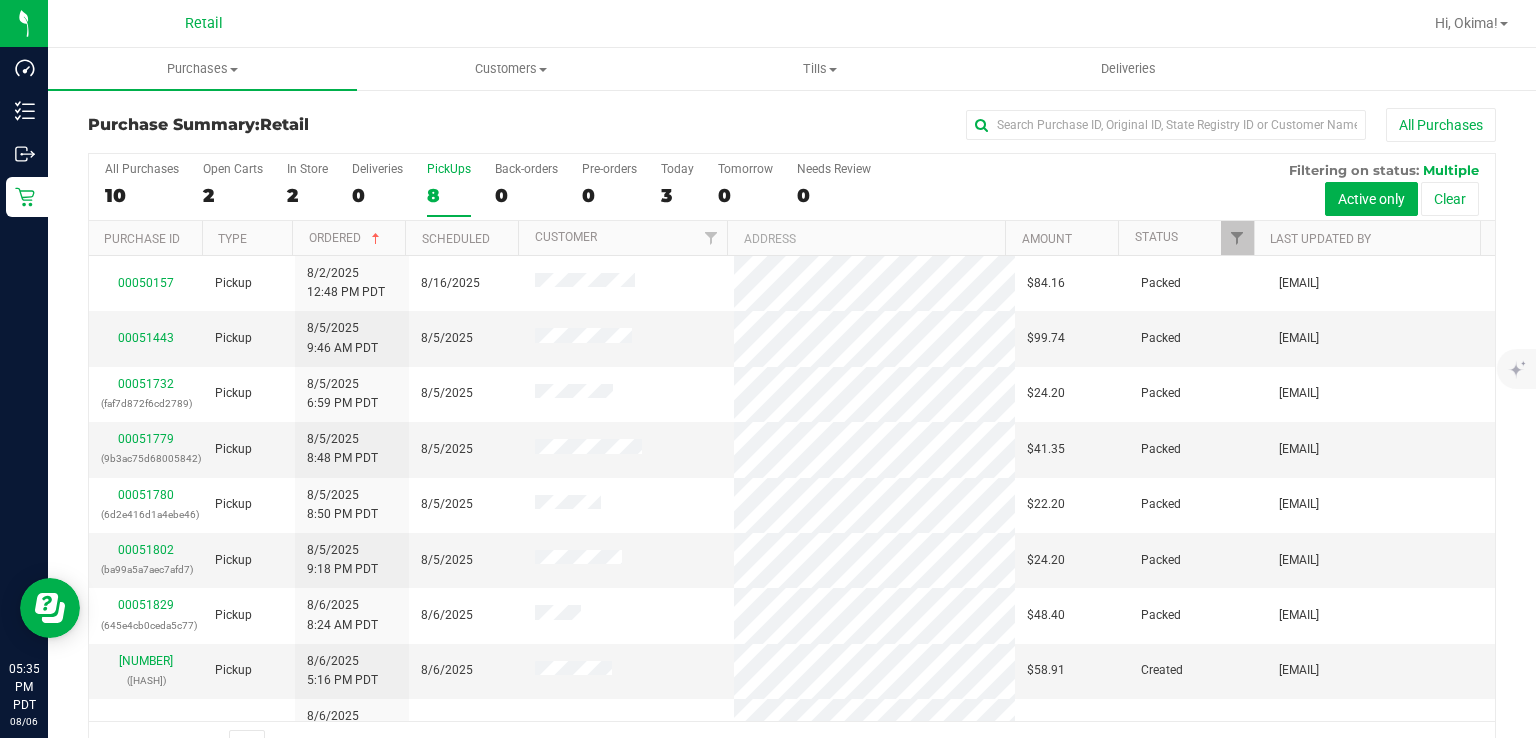 click on "8" at bounding box center [449, 195] 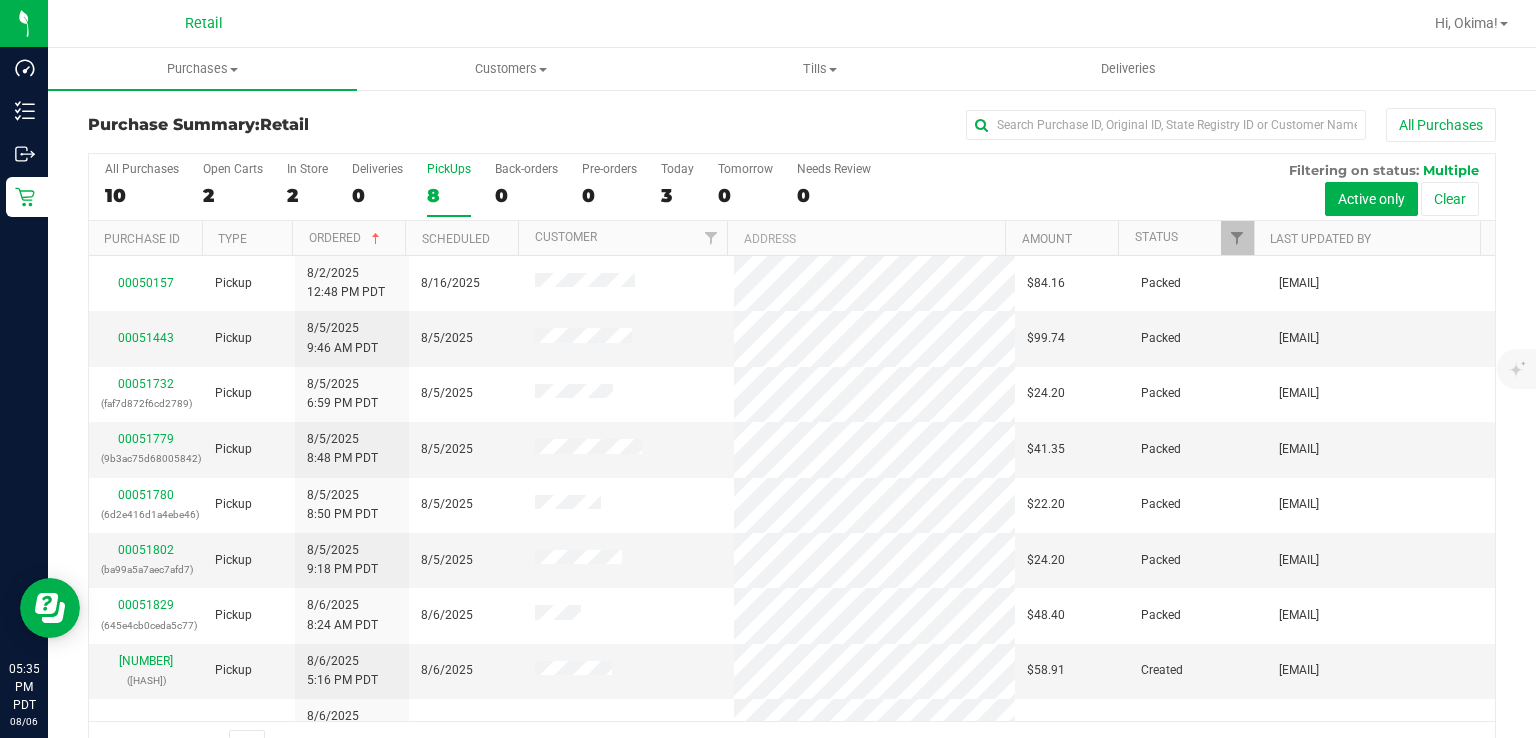 click on "PickUps
8" at bounding box center [0, 0] 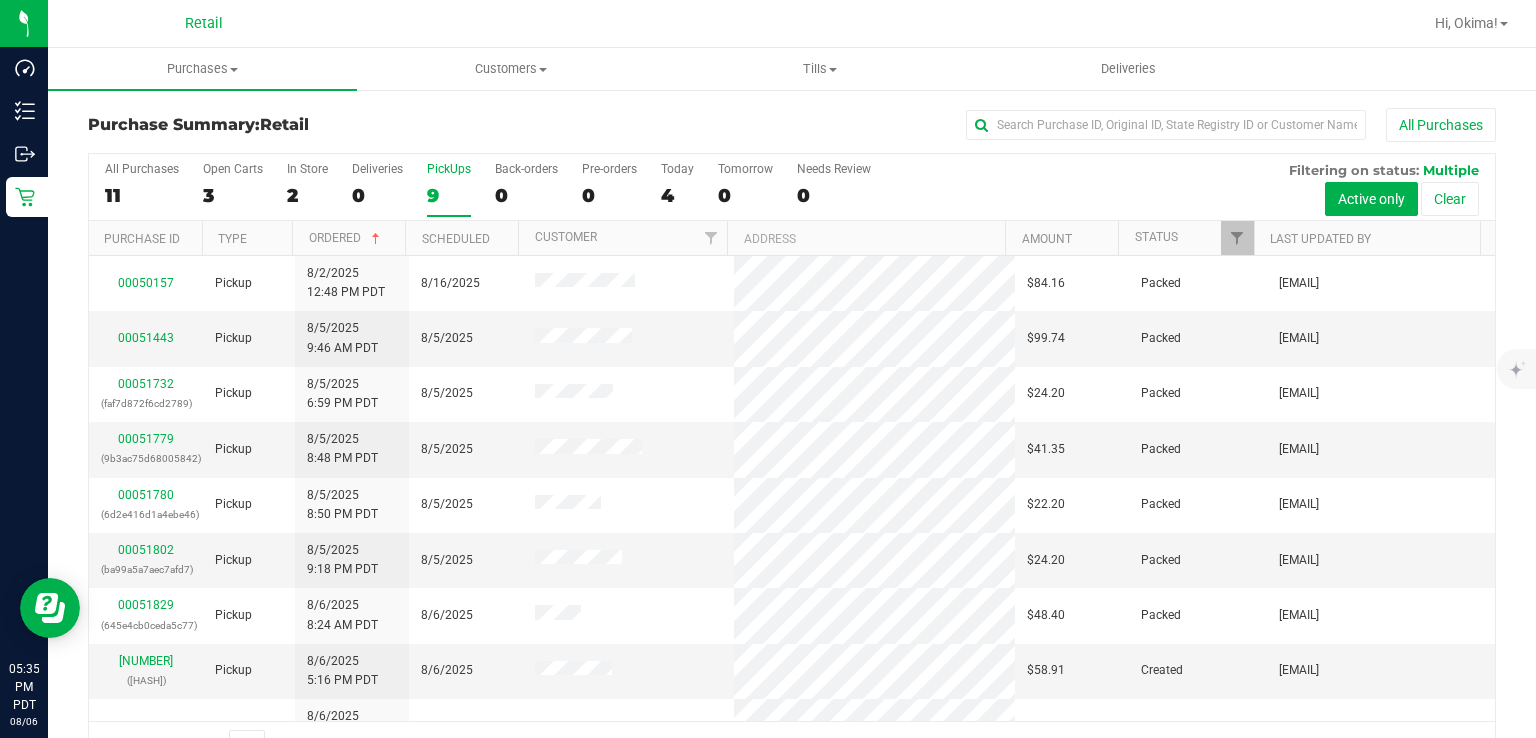 scroll, scrollTop: 31, scrollLeft: 0, axis: vertical 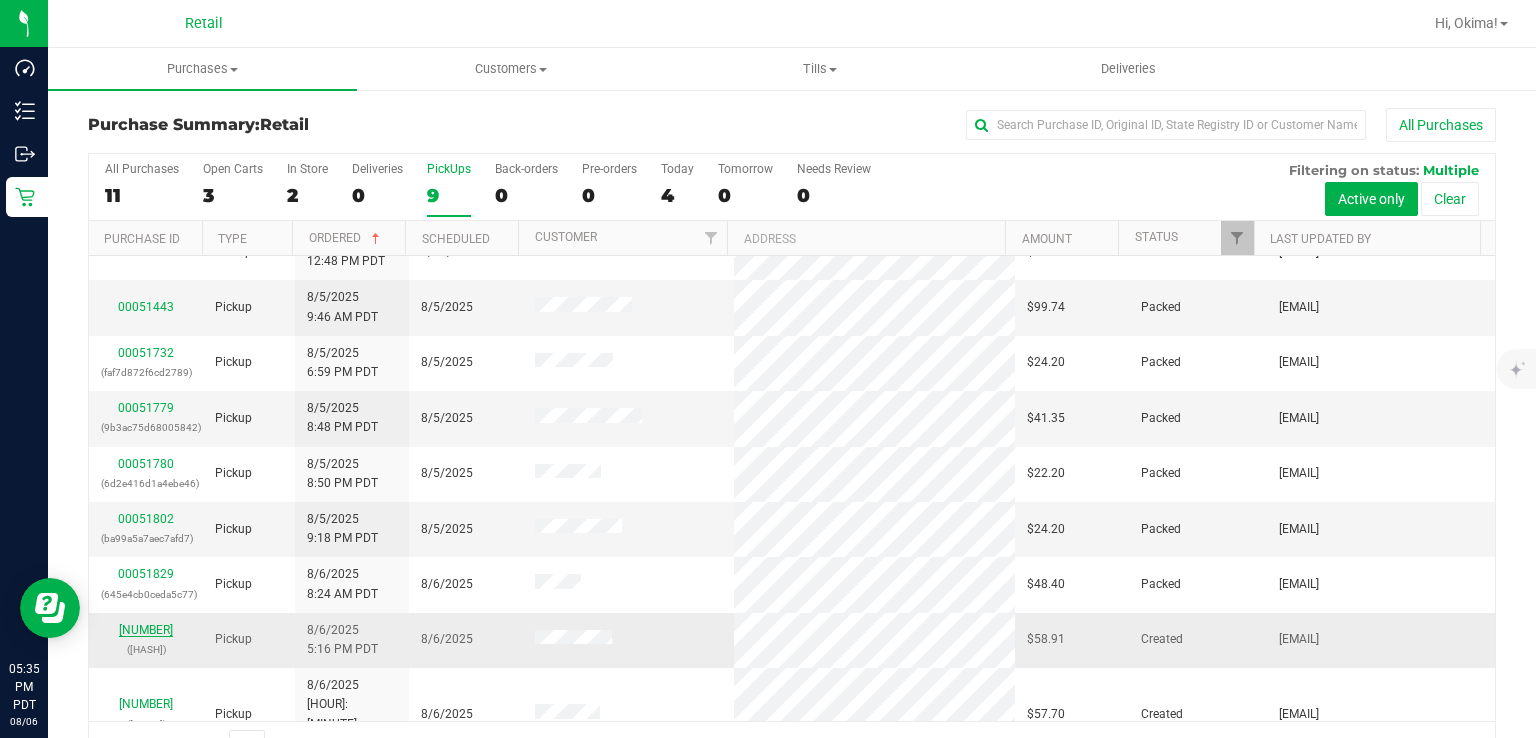 click on "[NUMBER]" at bounding box center (146, 630) 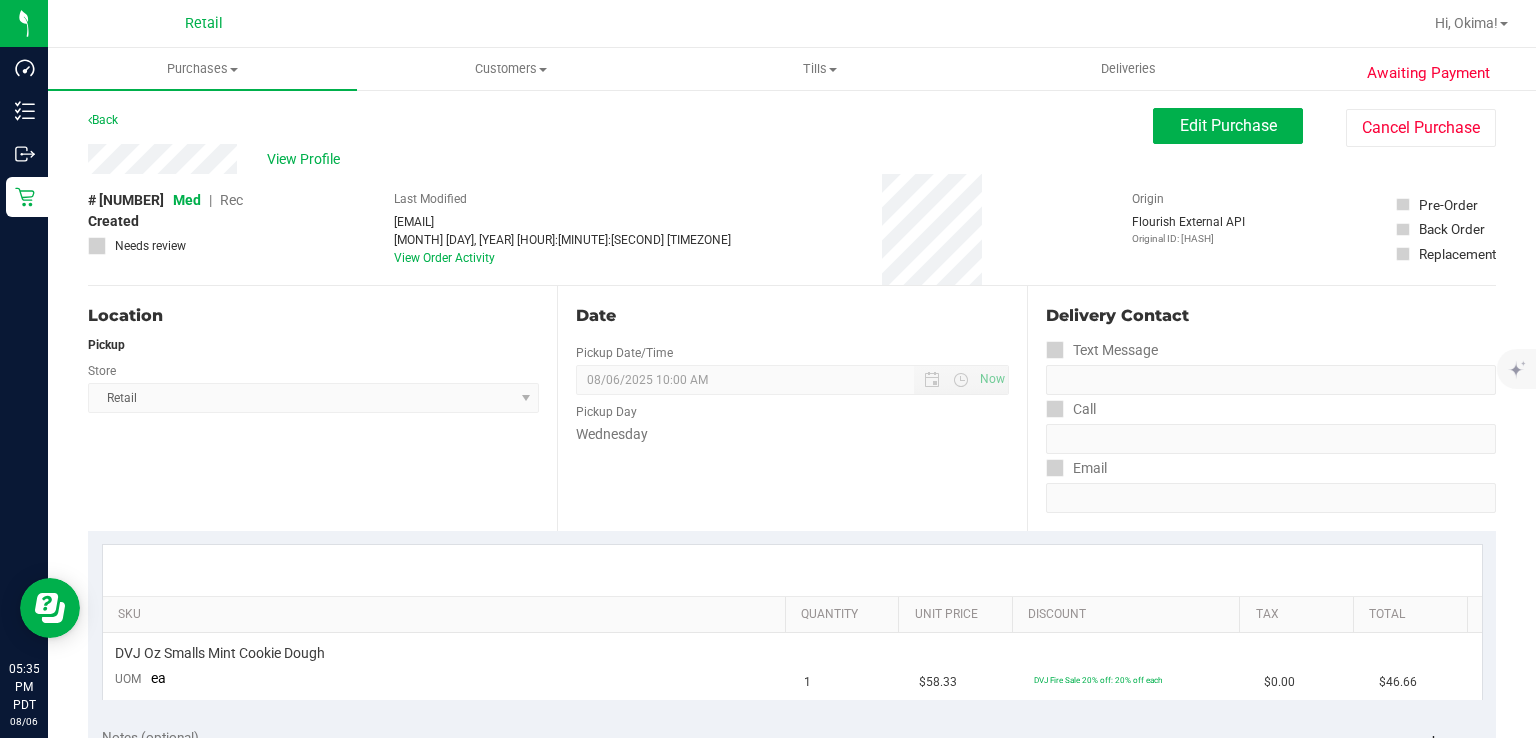 scroll, scrollTop: 168, scrollLeft: 0, axis: vertical 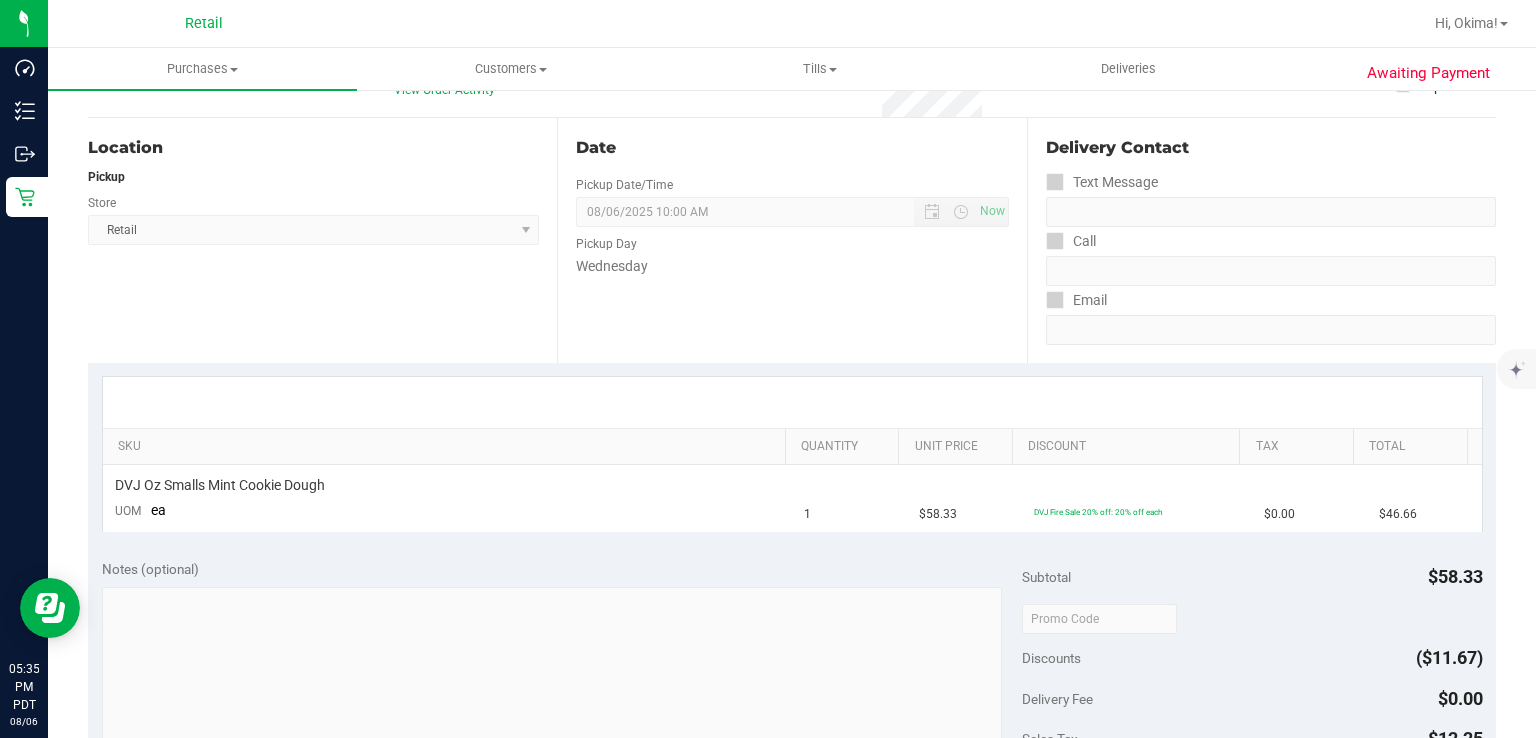click on "Discounts
($11.67)" at bounding box center [1252, 658] 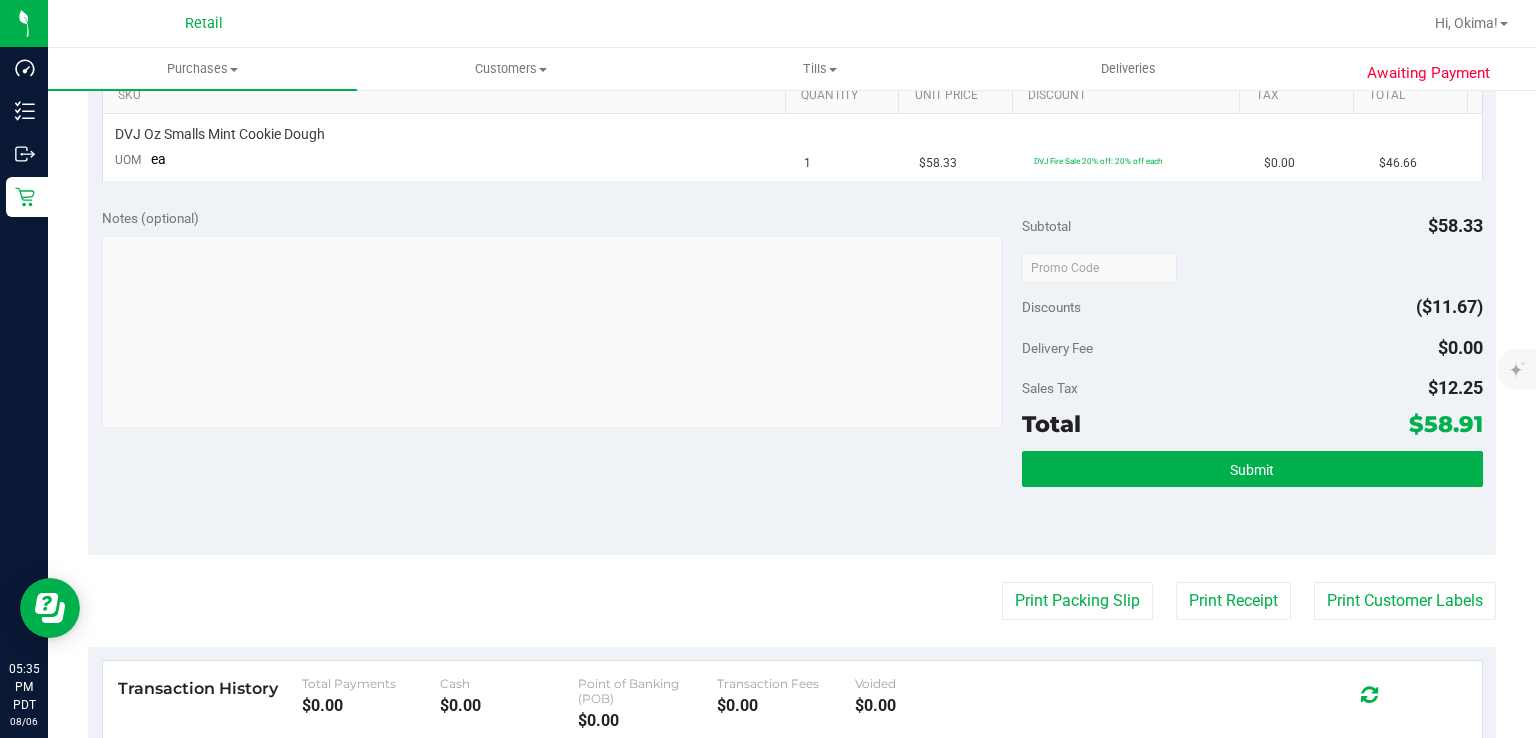 scroll, scrollTop: 518, scrollLeft: 0, axis: vertical 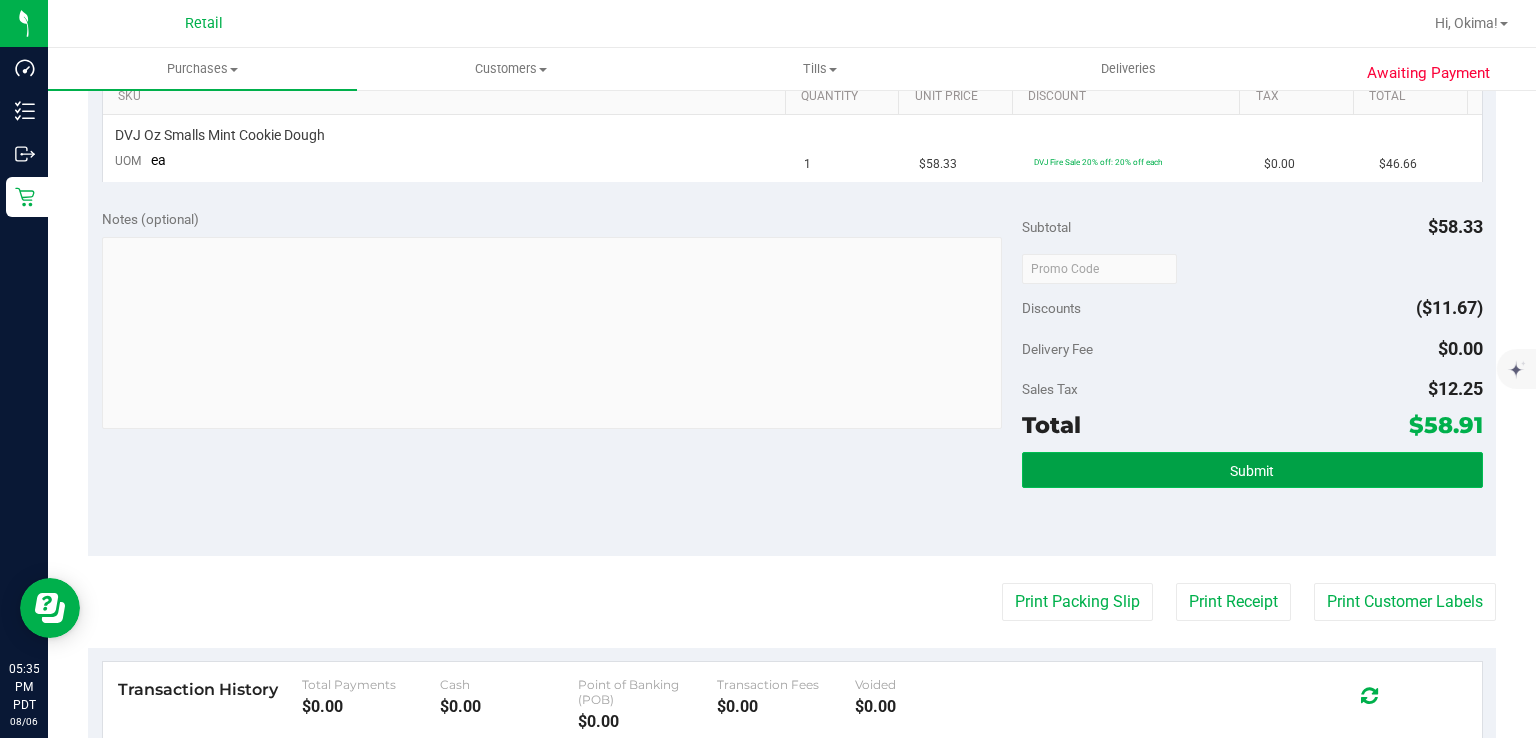 click on "Submit" at bounding box center (1252, 470) 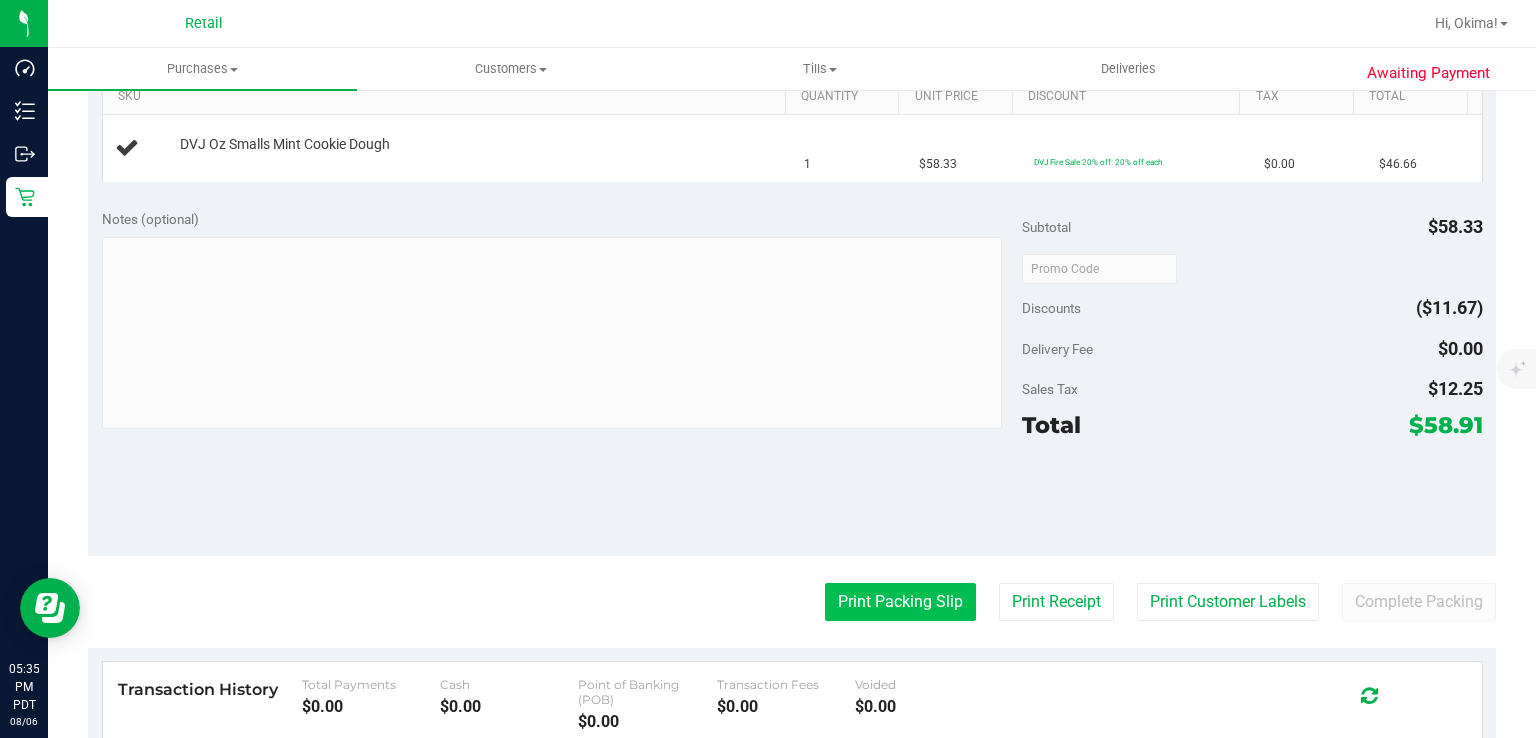 click on "Print Packing Slip" at bounding box center (900, 602) 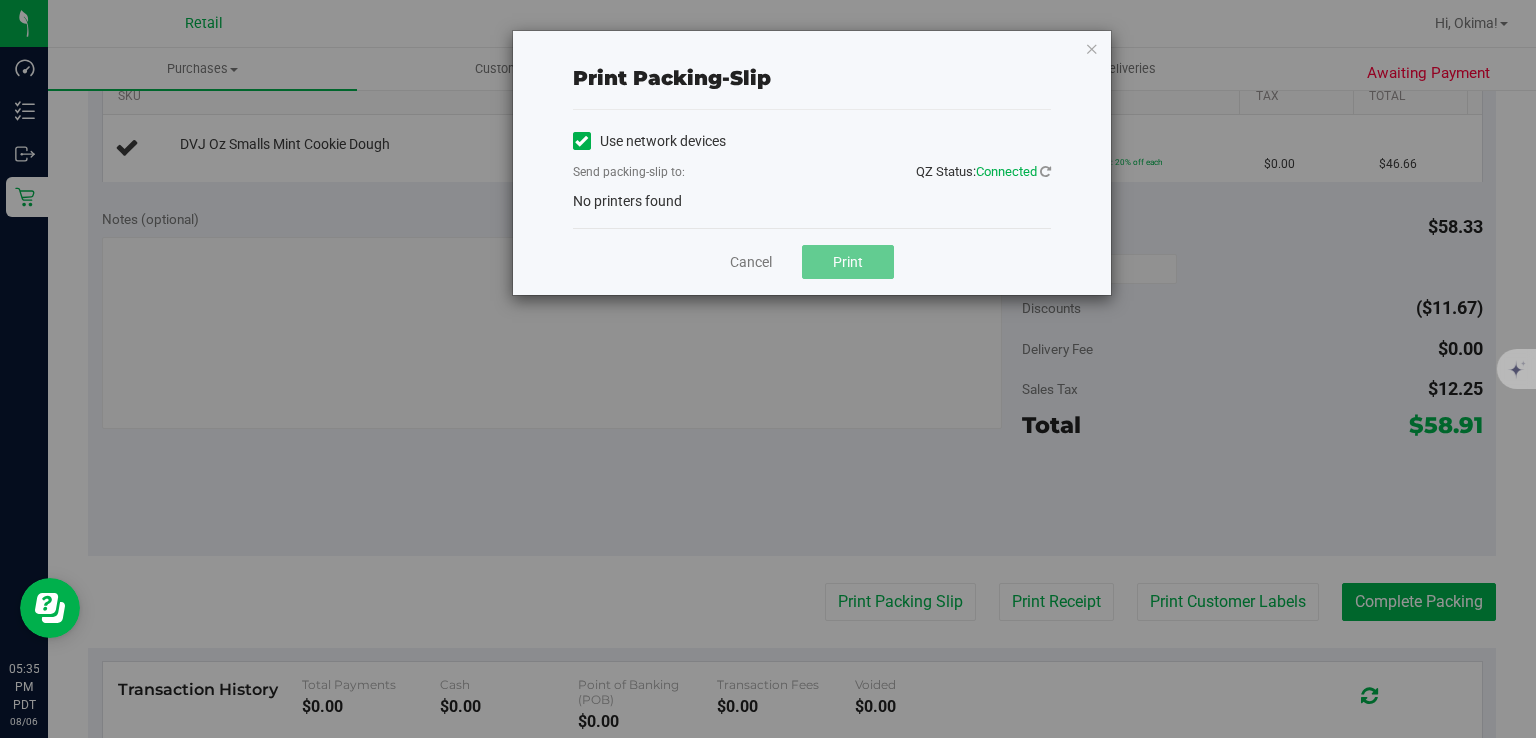 click on "Print packing-slip
Use network devices
Send packing-slip to:
QZ Status:   Connected
No printers found
Cancel
Print" at bounding box center [812, 163] 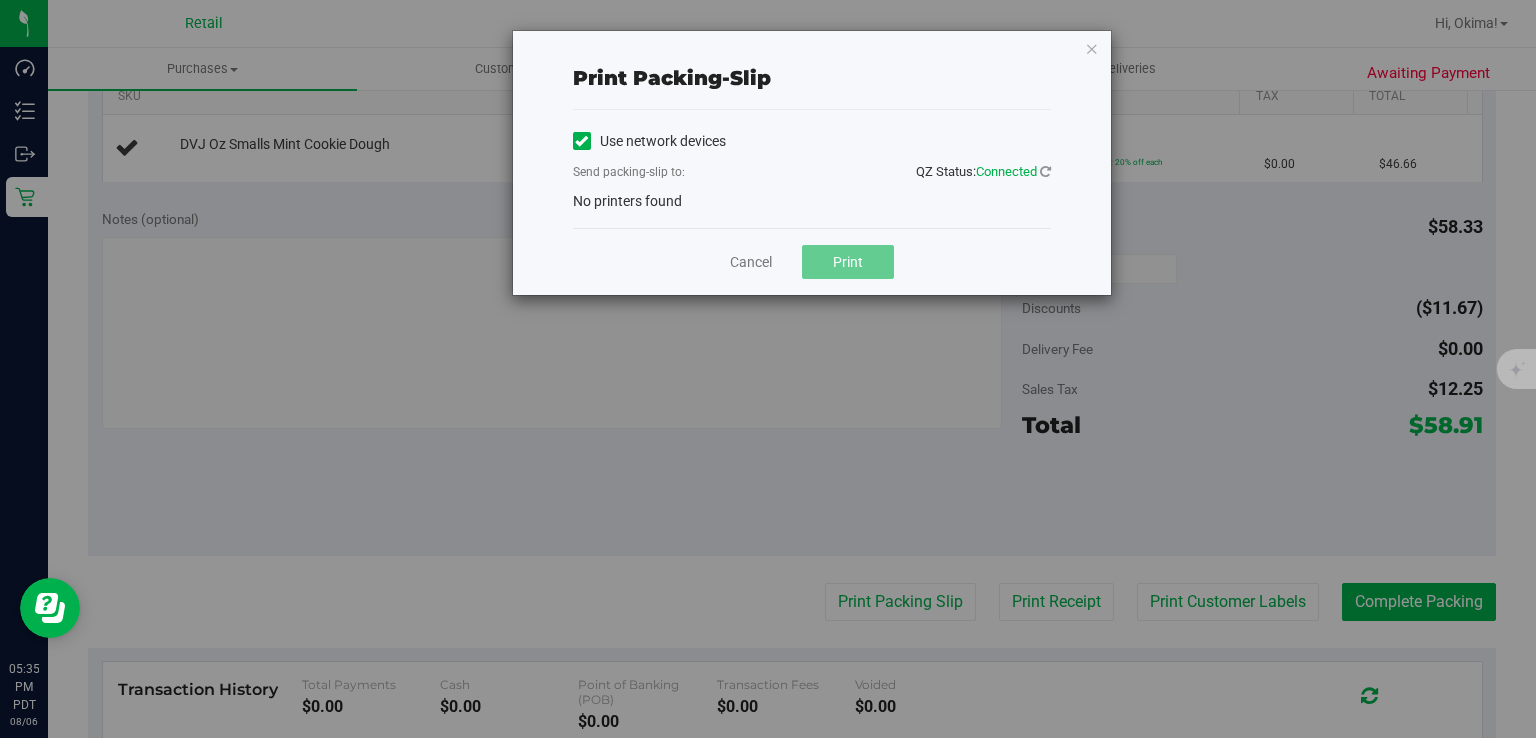 click on "Use network devices" at bounding box center [649, 141] 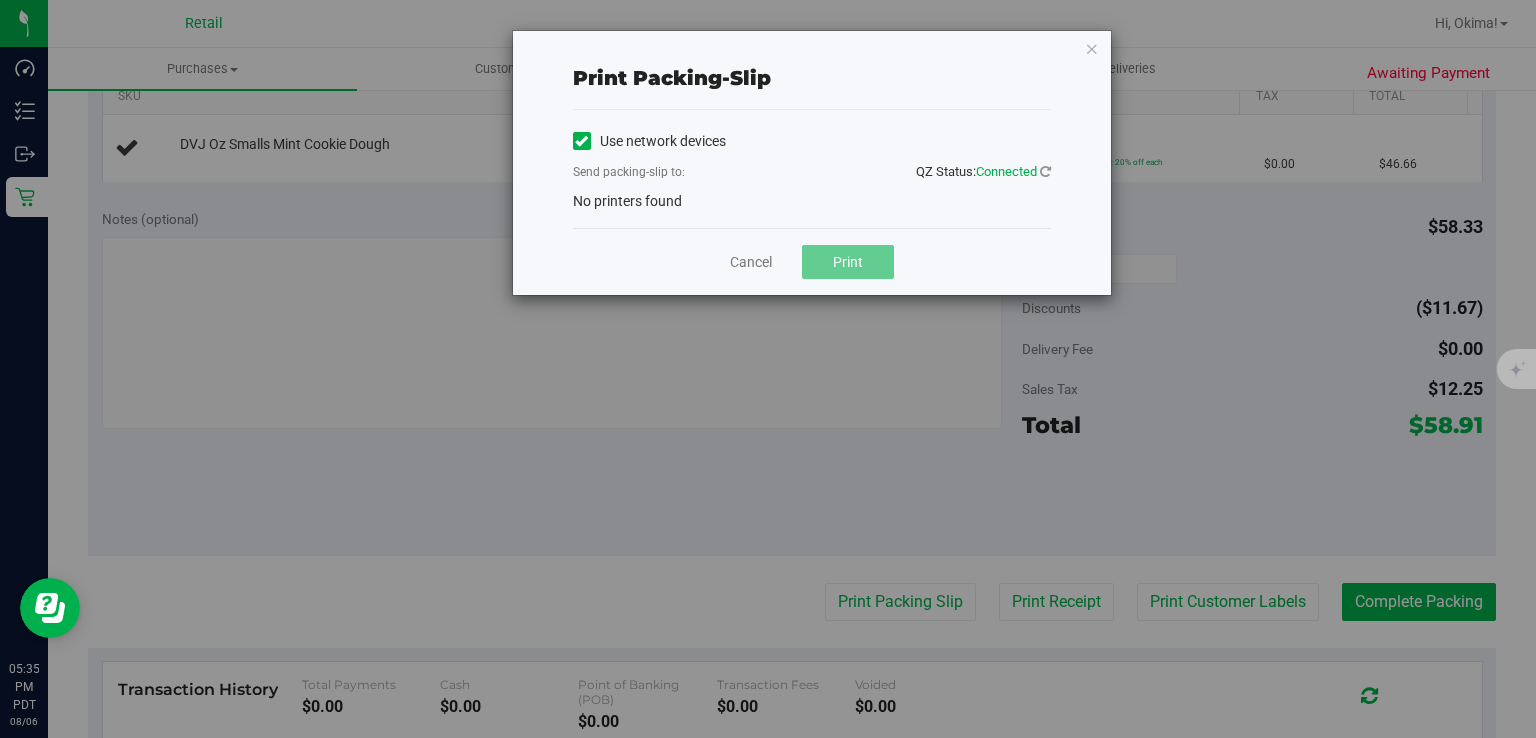 click on "Use network devices" at bounding box center [0, 0] 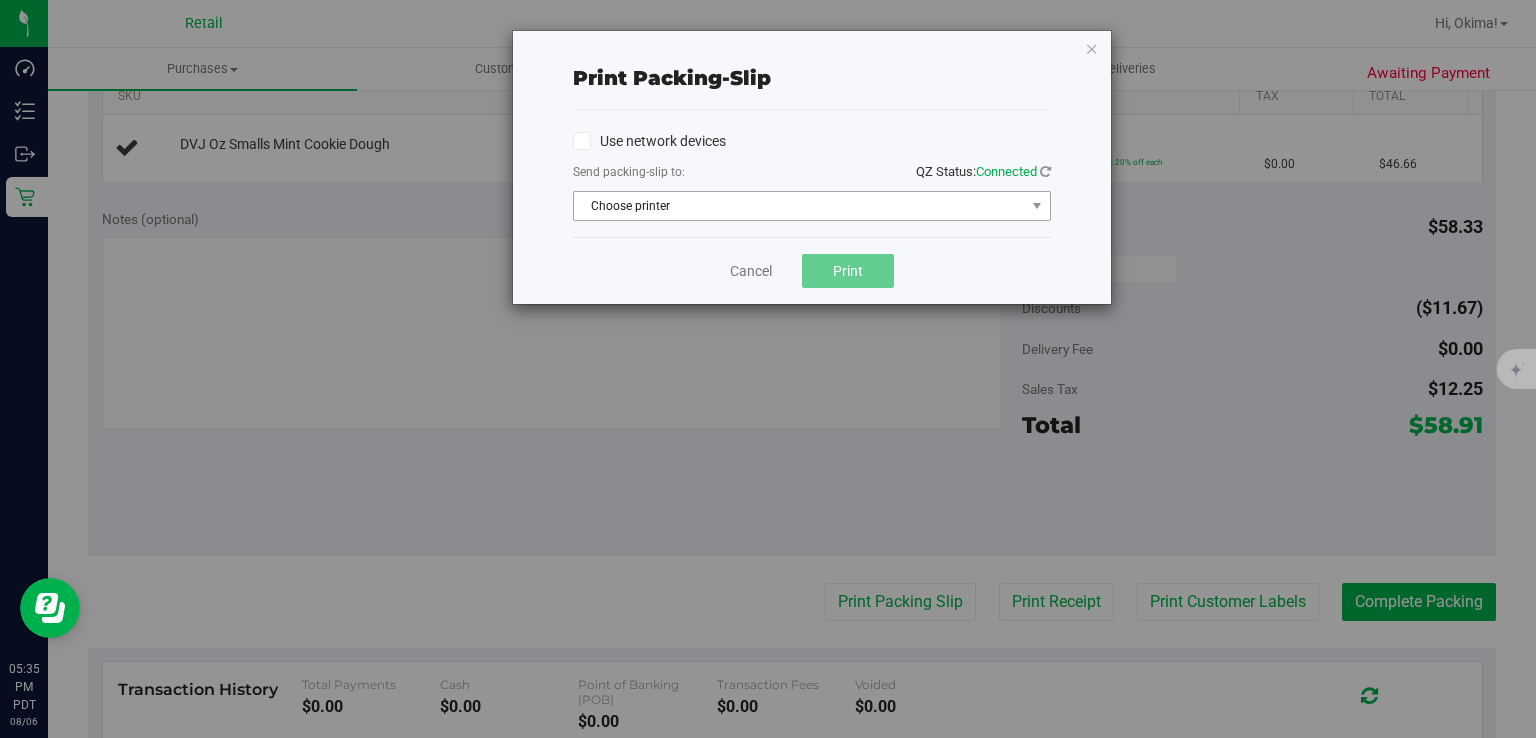 click on "Choose printer" at bounding box center [799, 206] 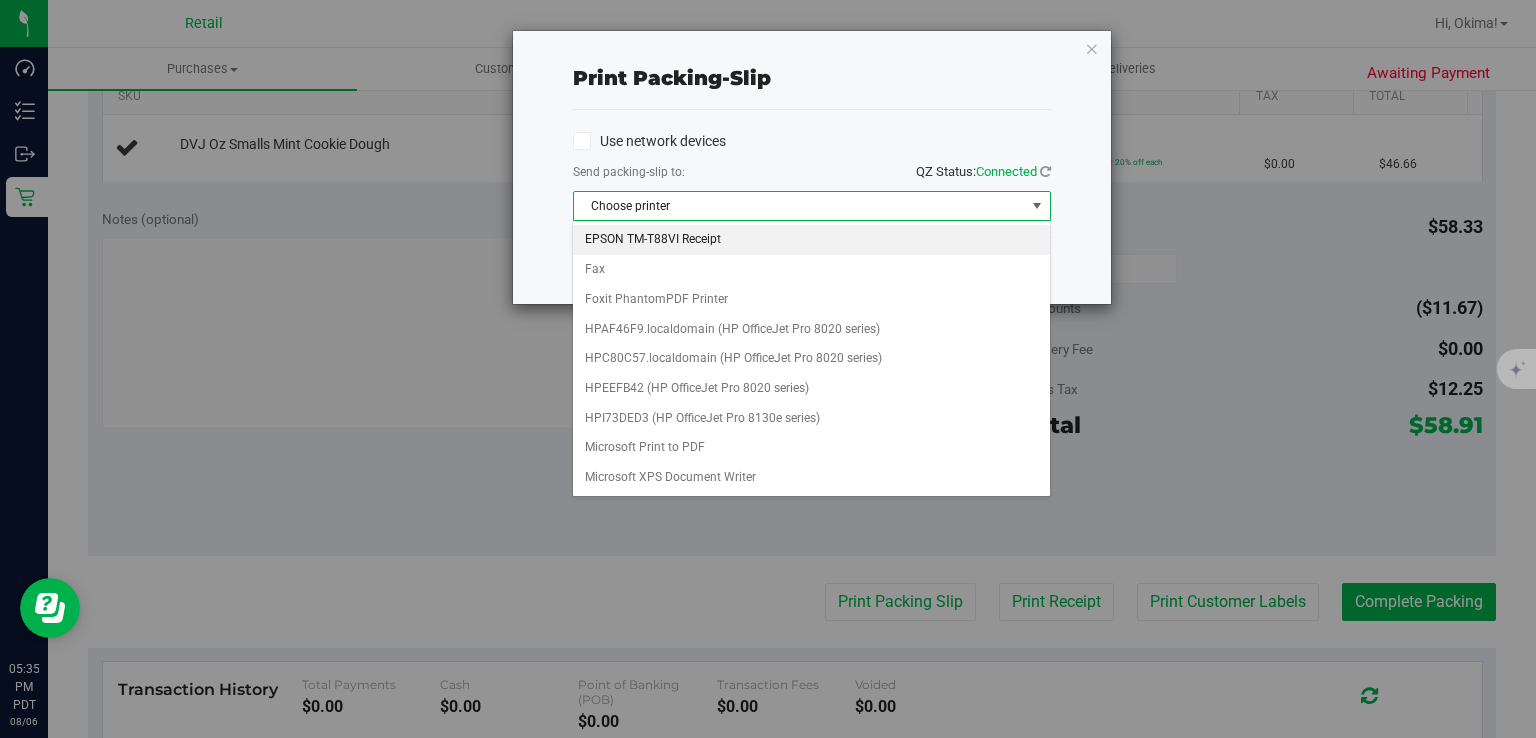 click on "EPSON TM-T88VI Receipt" at bounding box center [811, 240] 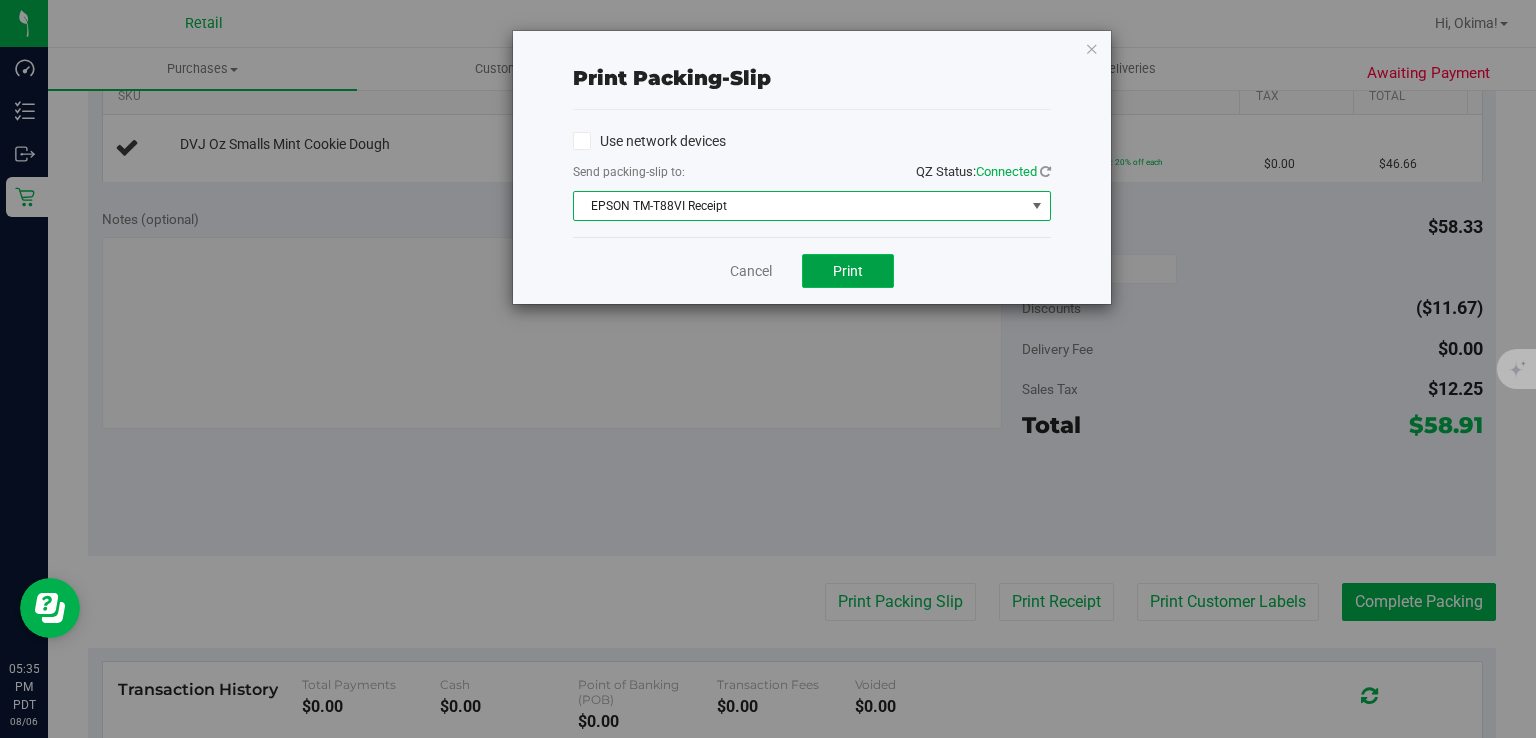 click on "Print" at bounding box center (848, 271) 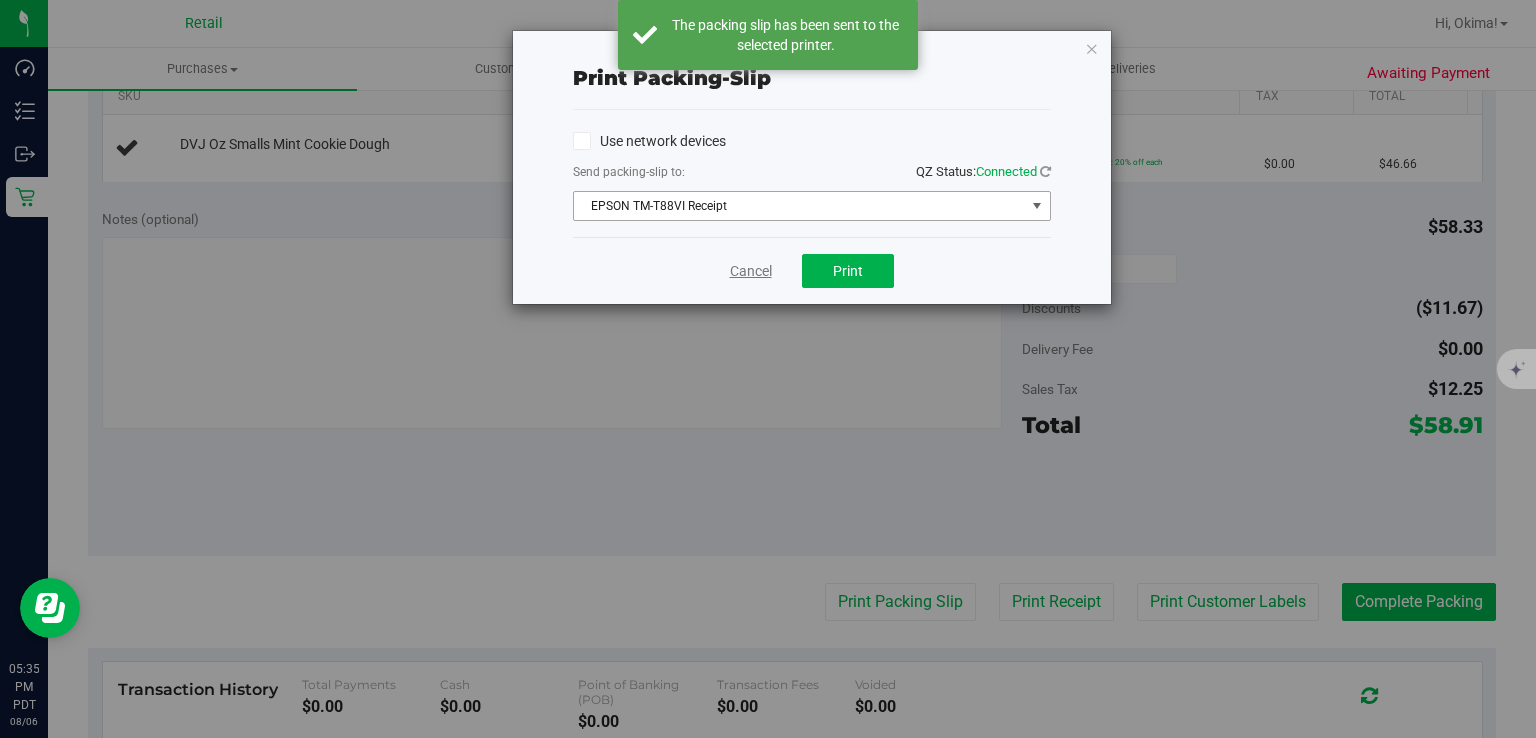 click on "Cancel" at bounding box center [751, 271] 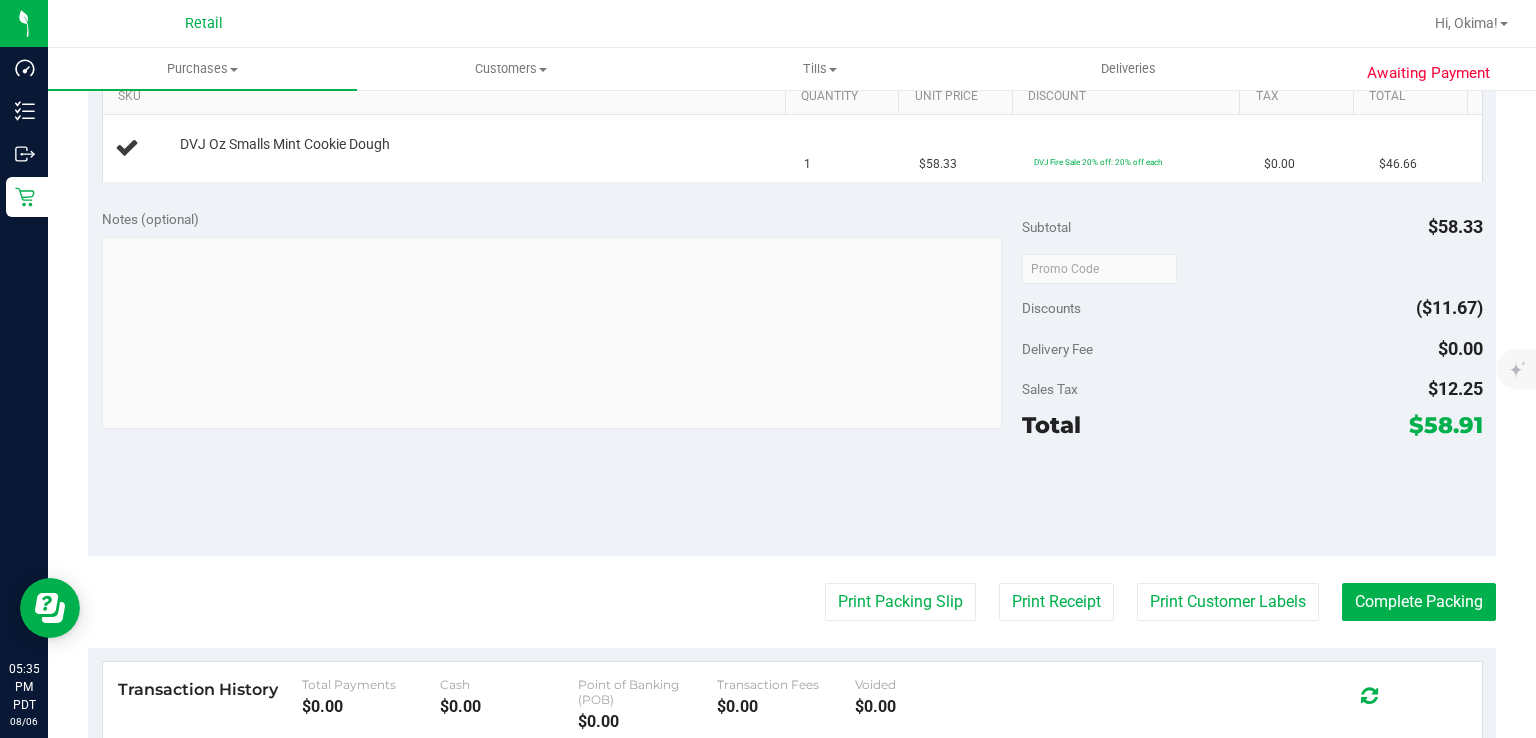 type 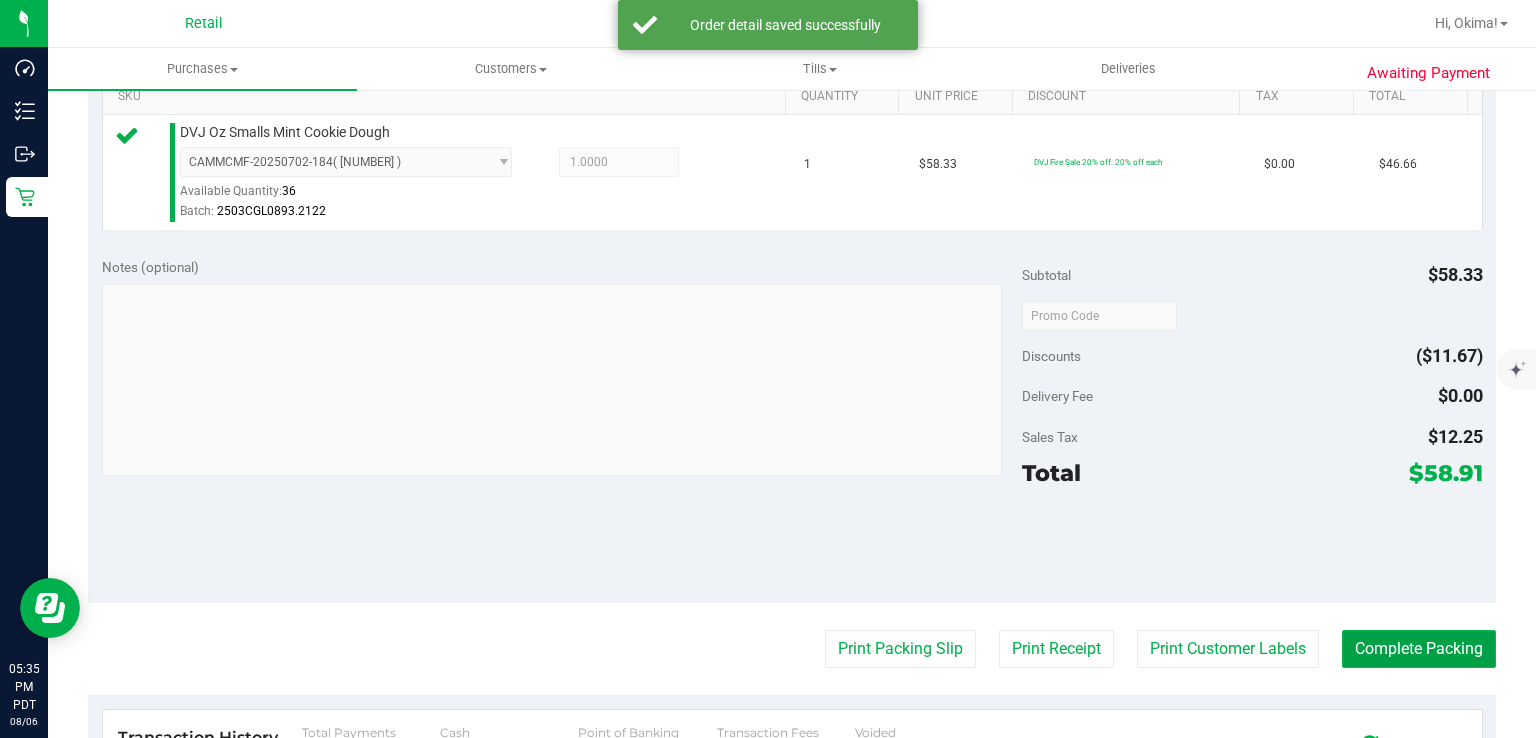 click on "Complete Packing" at bounding box center [1419, 649] 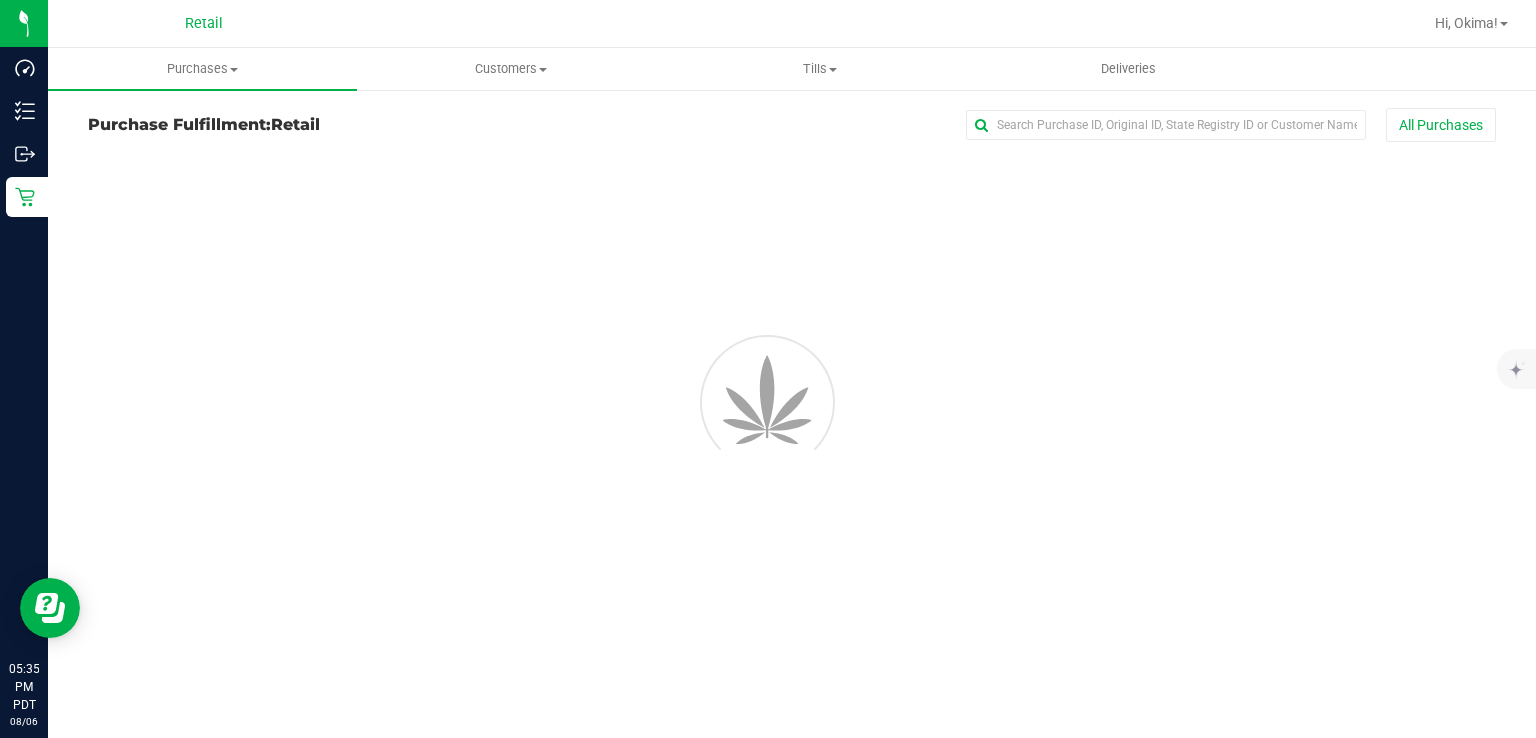 scroll, scrollTop: 0, scrollLeft: 0, axis: both 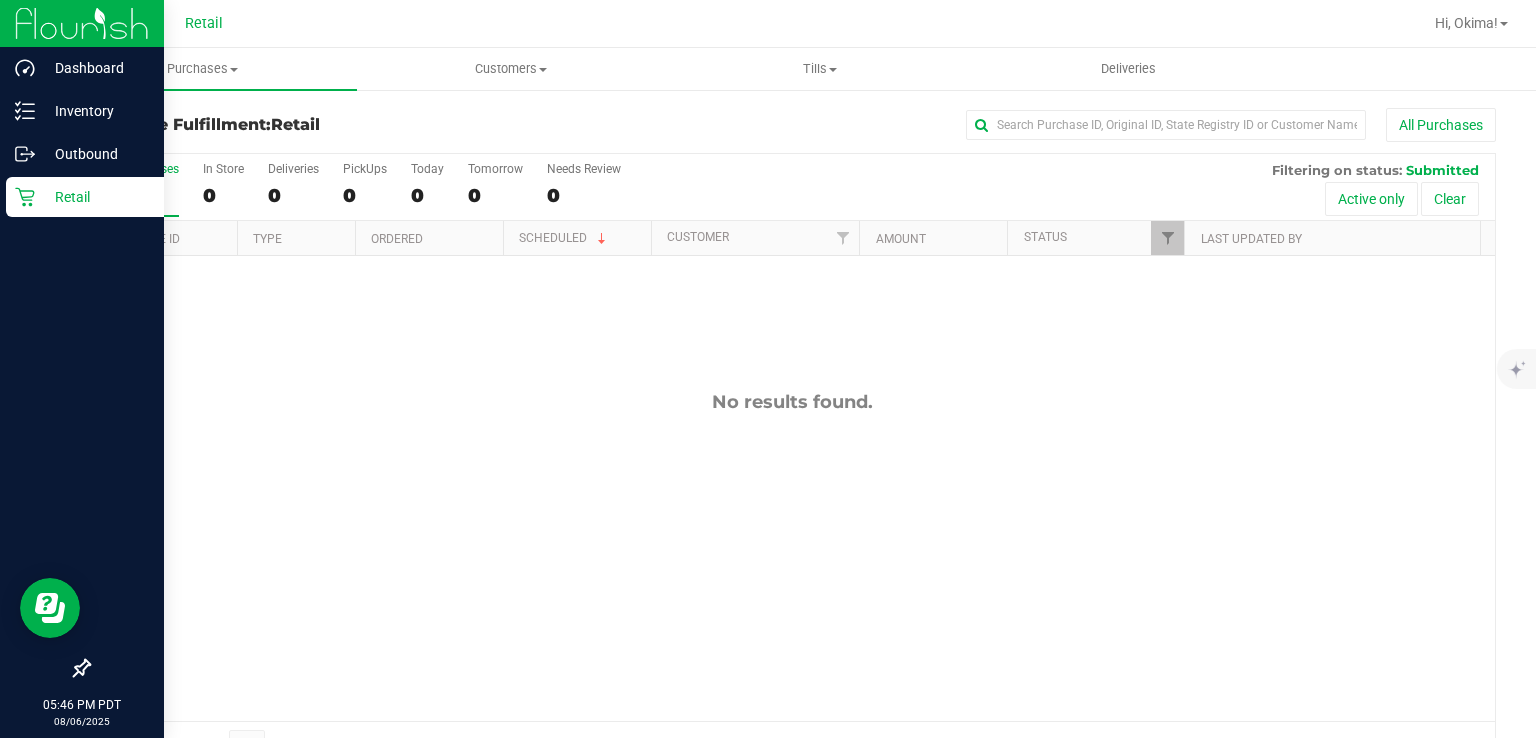 click 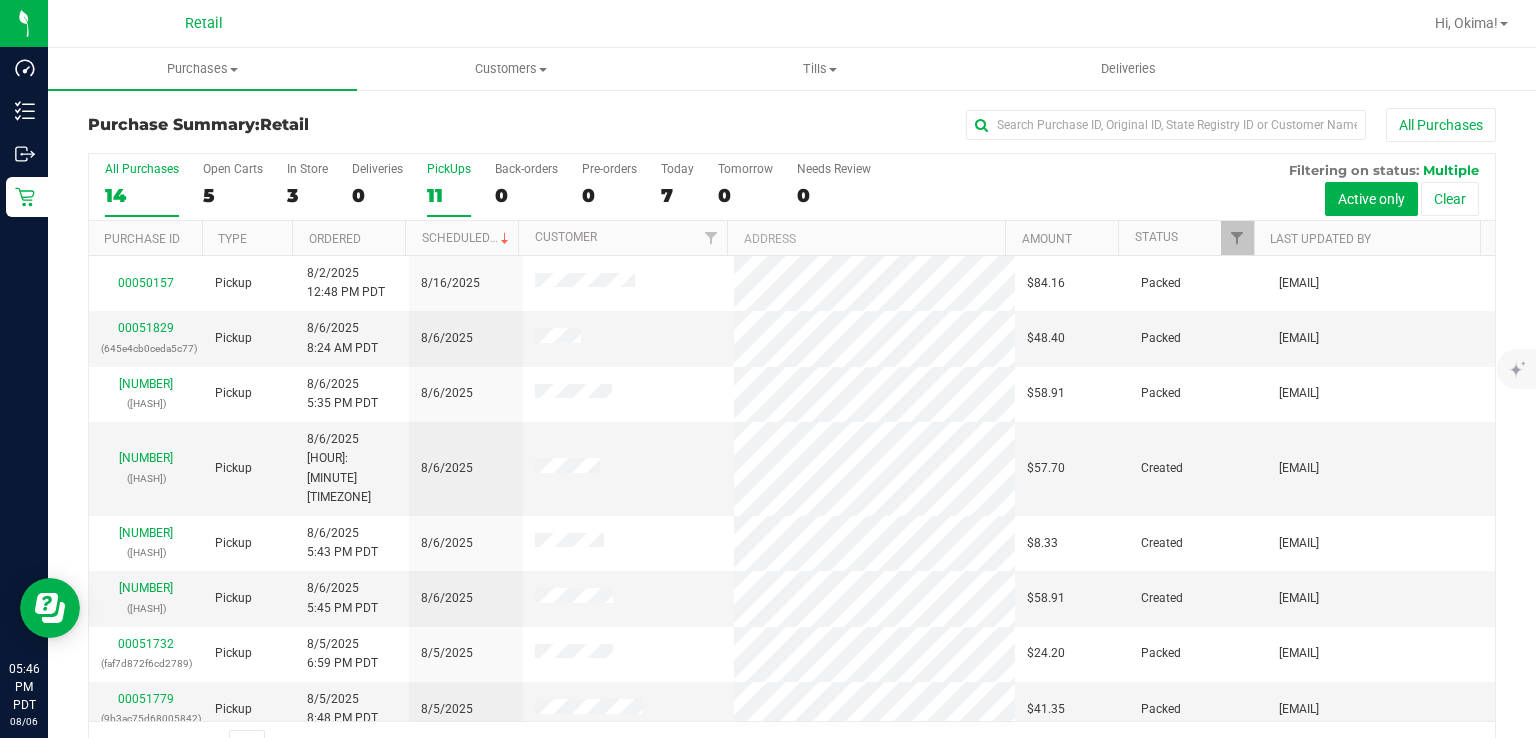 click on "11" at bounding box center (449, 195) 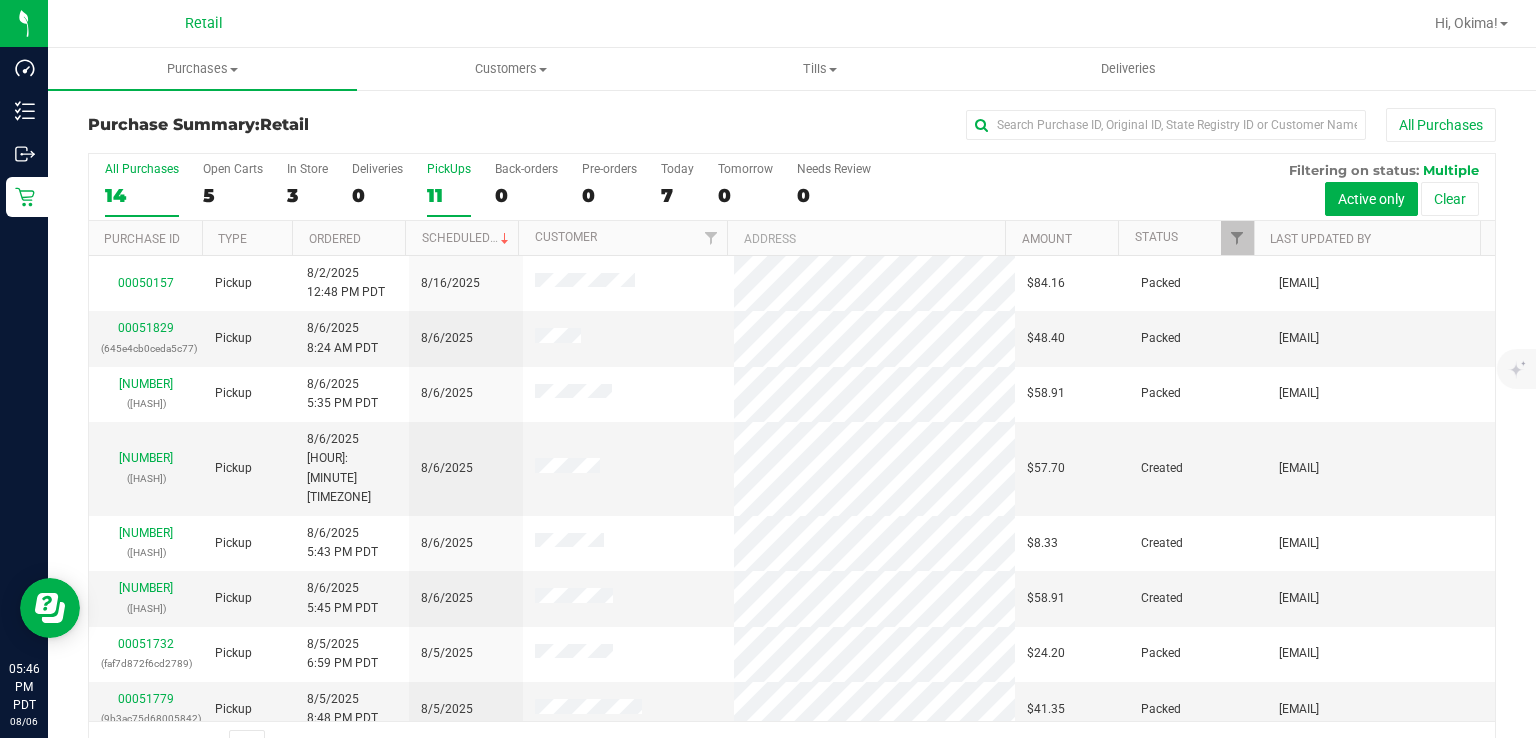 click on "PickUps
11" at bounding box center [0, 0] 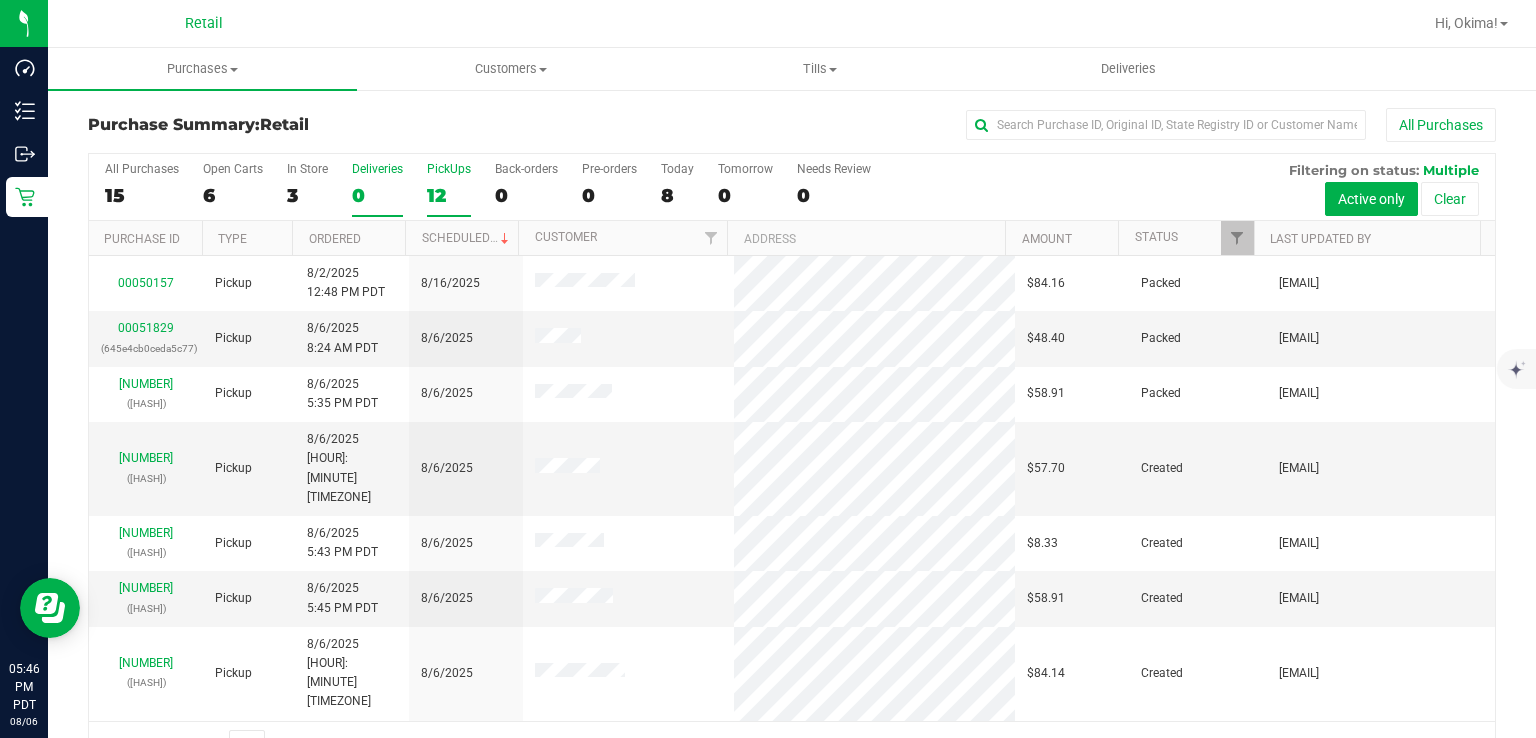 click on "Deliveries
0" at bounding box center (377, 189) 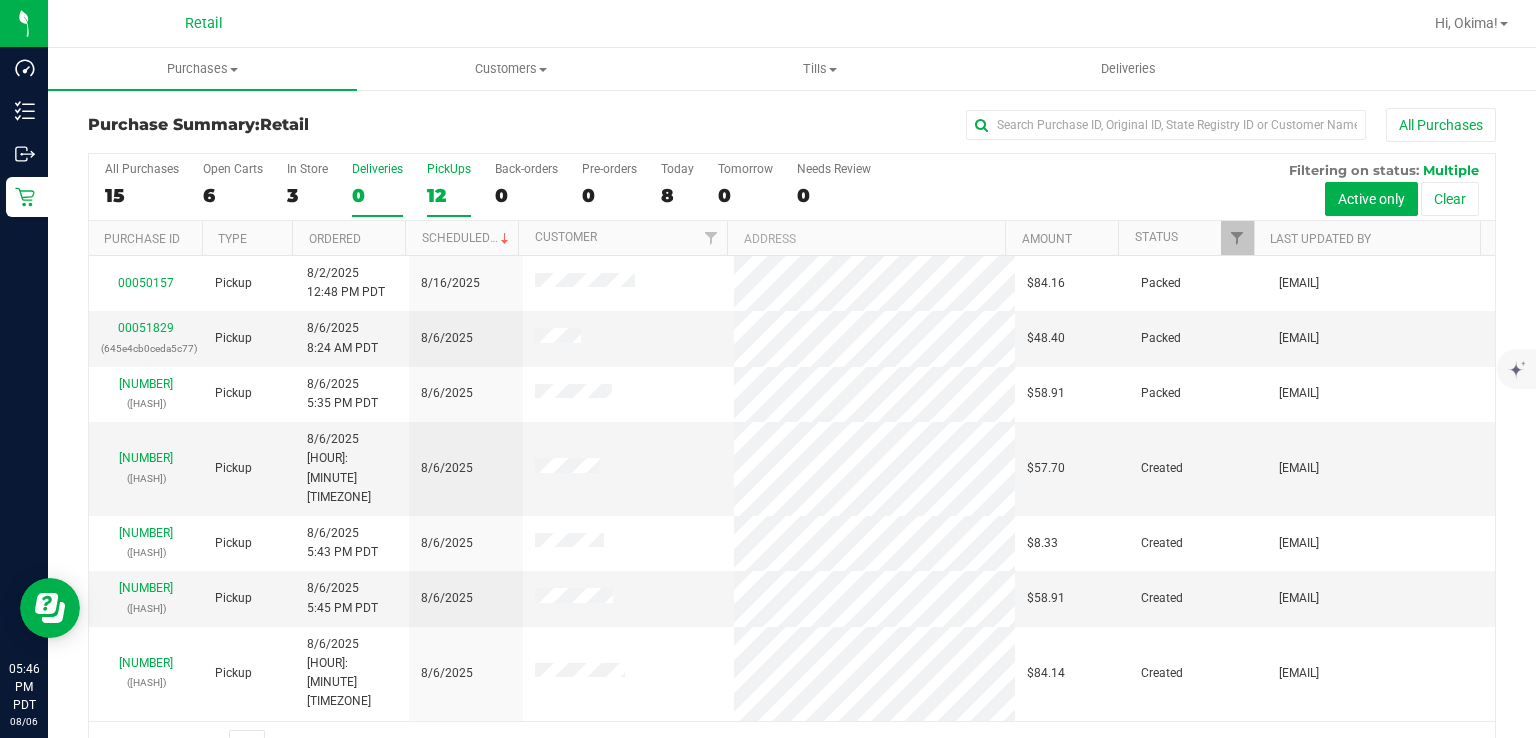 click on "Deliveries
0" at bounding box center [0, 0] 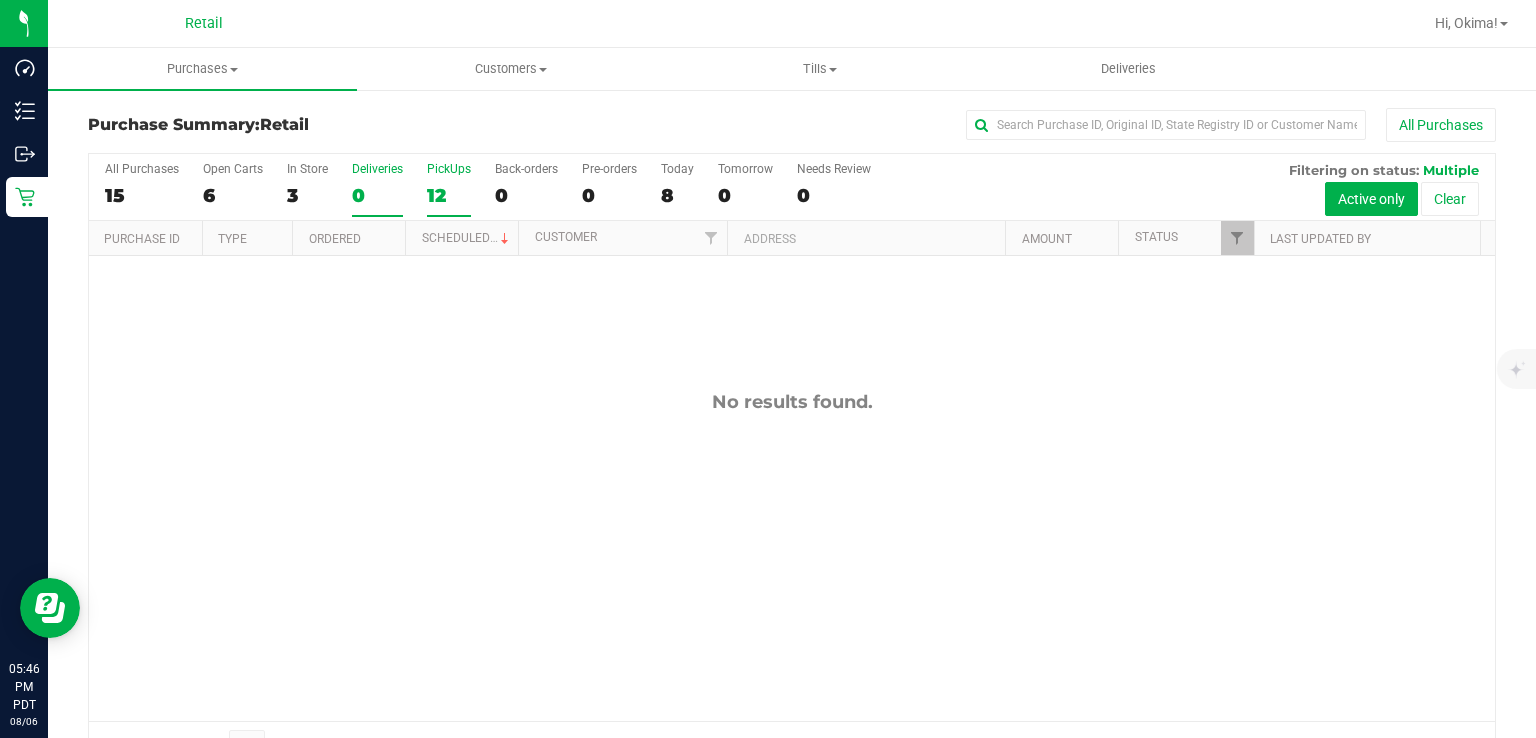 click on "PickUps
12" at bounding box center [449, 189] 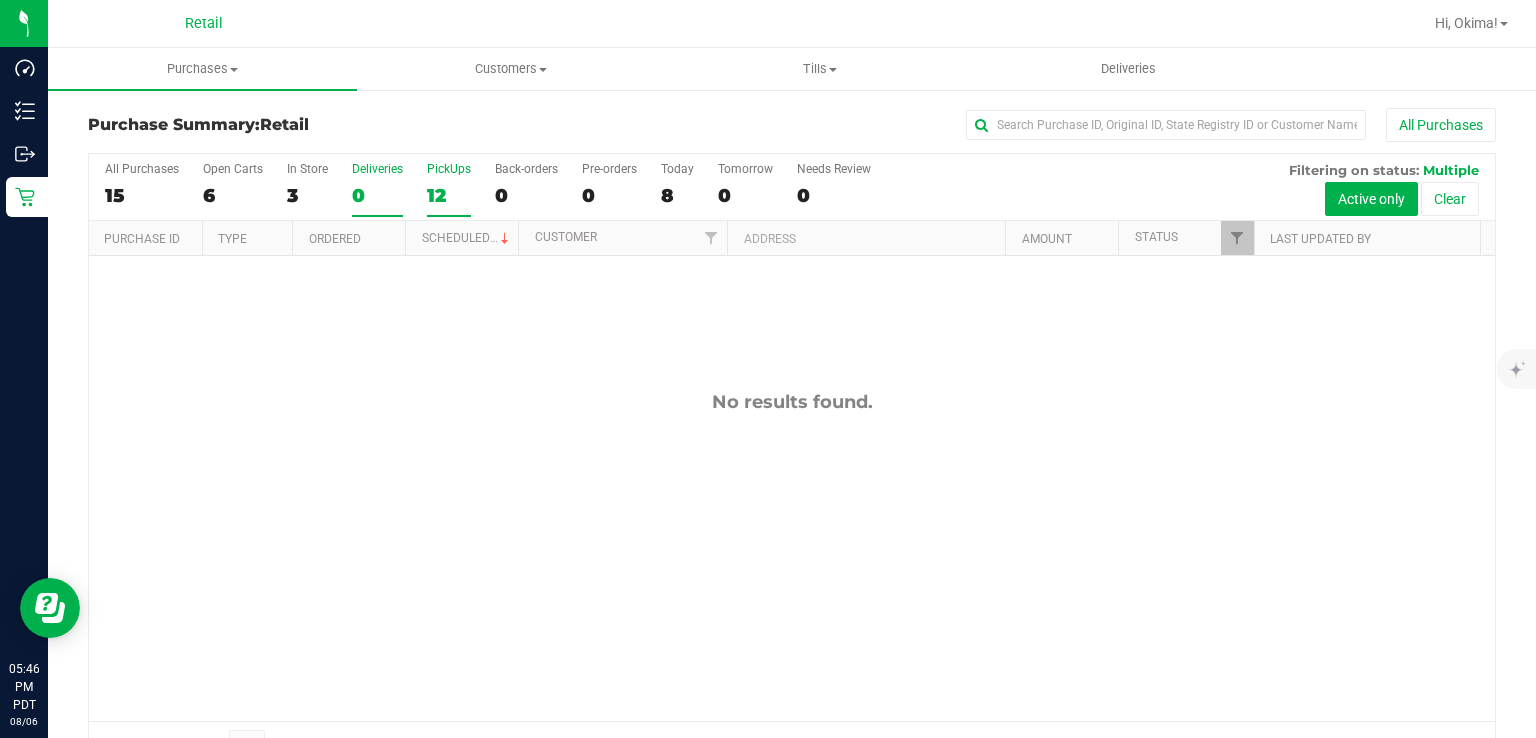 click on "PickUps
12" at bounding box center (0, 0) 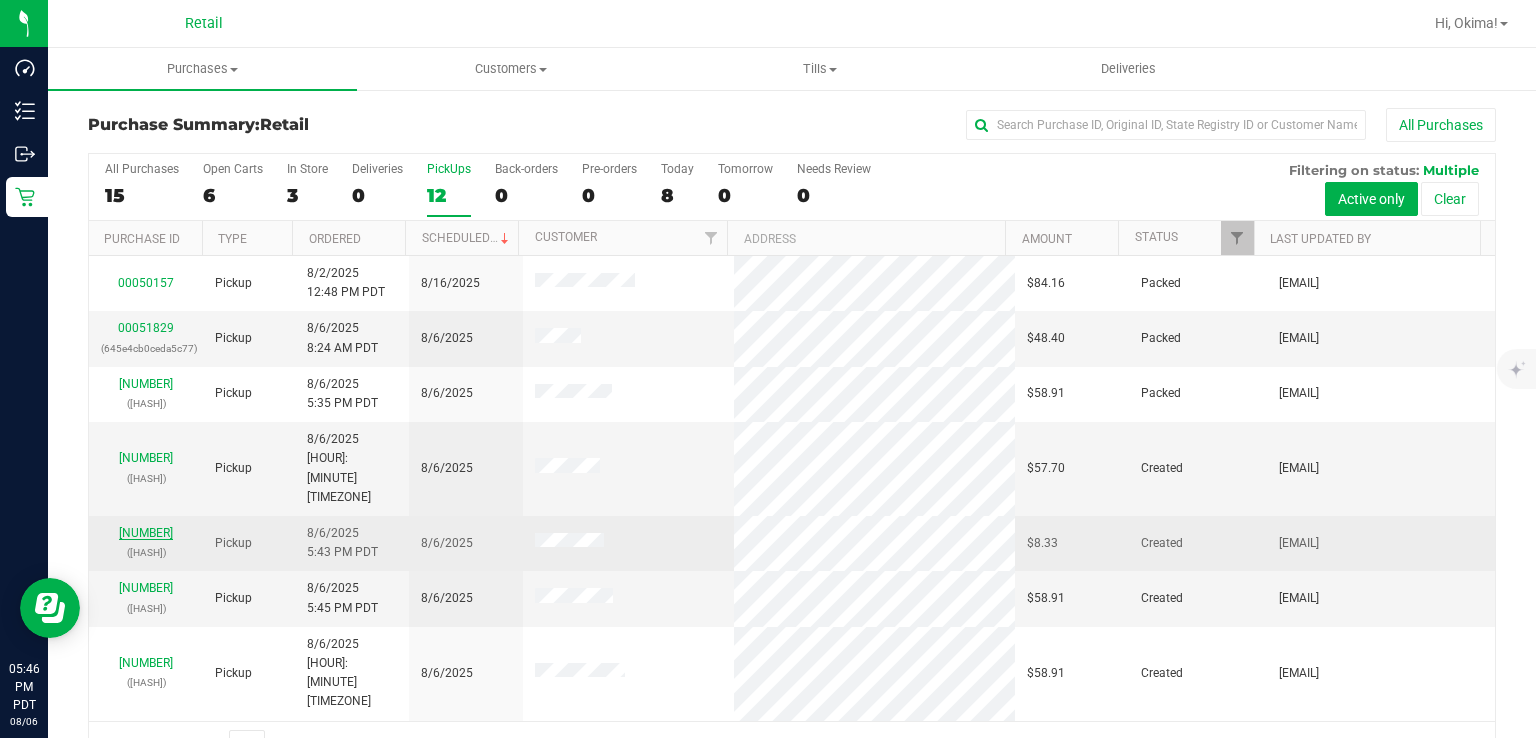 click on "[NUMBER]" at bounding box center [146, 533] 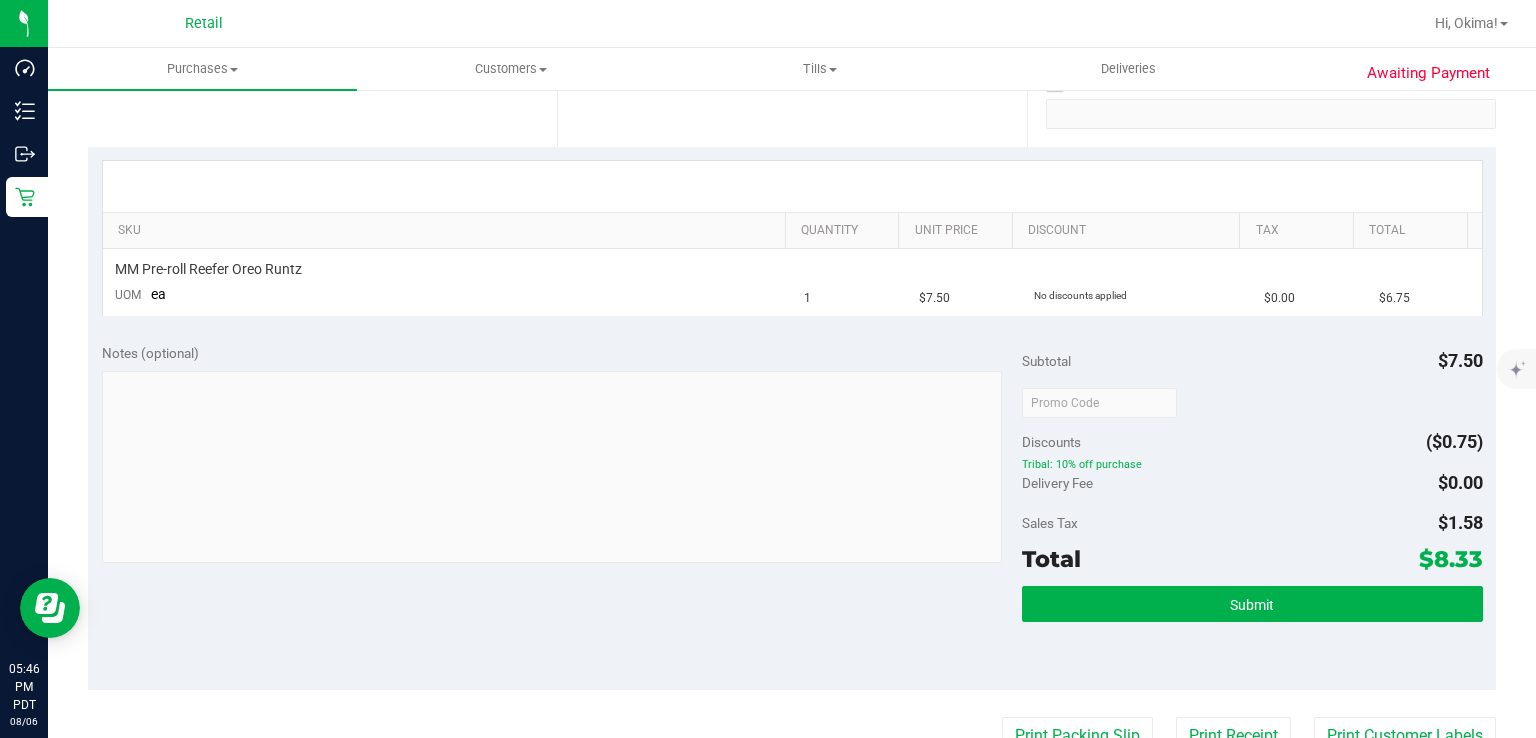 scroll, scrollTop: 456, scrollLeft: 0, axis: vertical 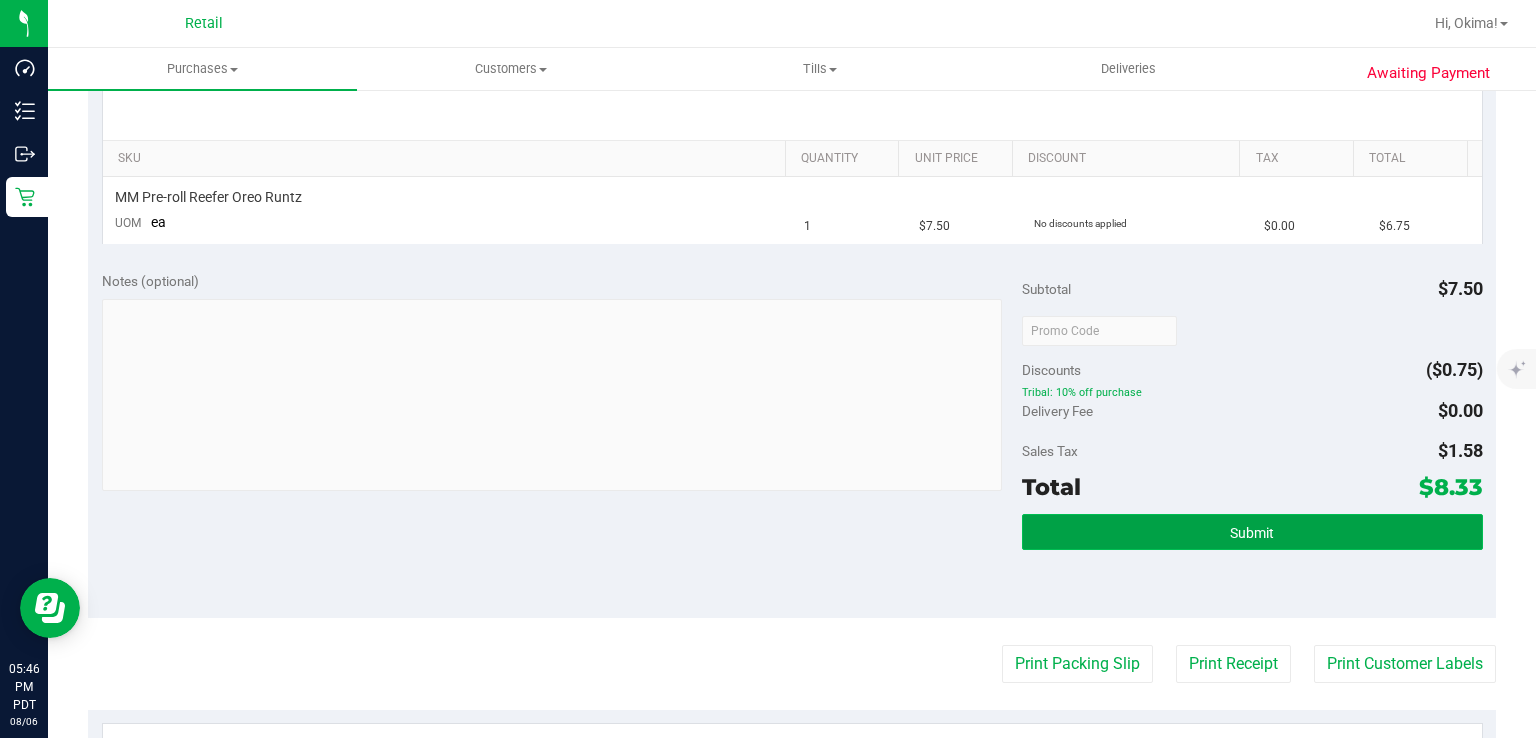 click on "Submit" at bounding box center [1252, 532] 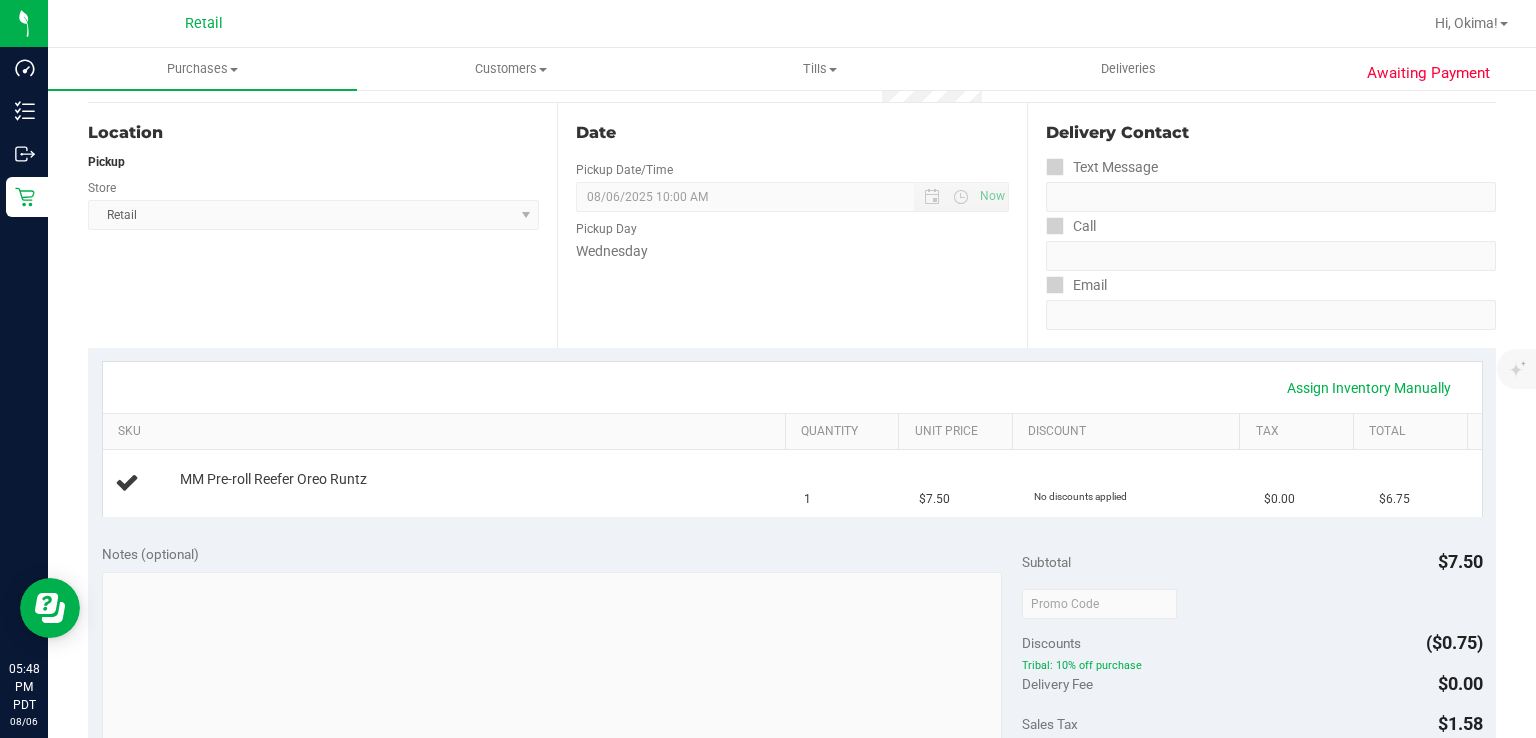 scroll, scrollTop: 0, scrollLeft: 0, axis: both 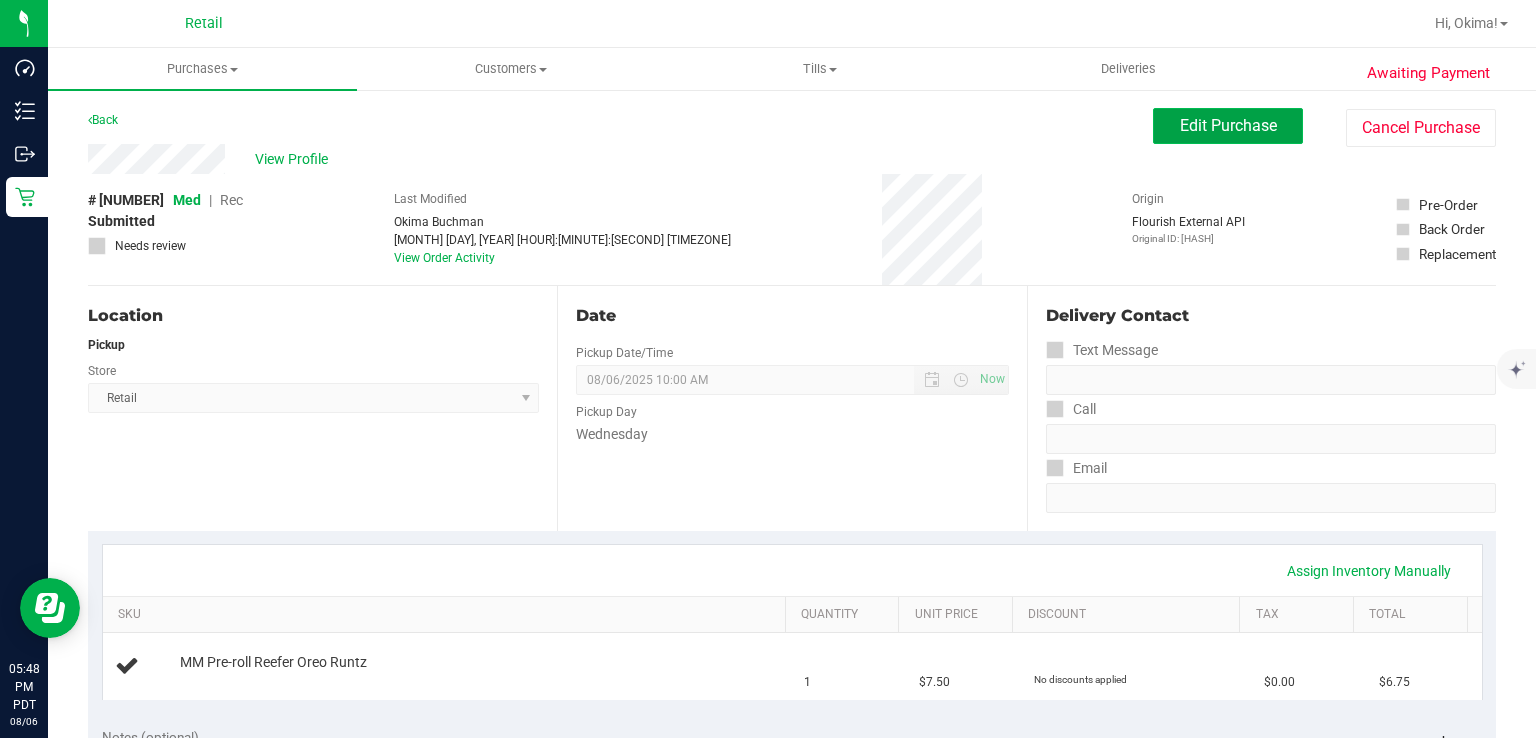 click on "Edit Purchase" at bounding box center [1228, 125] 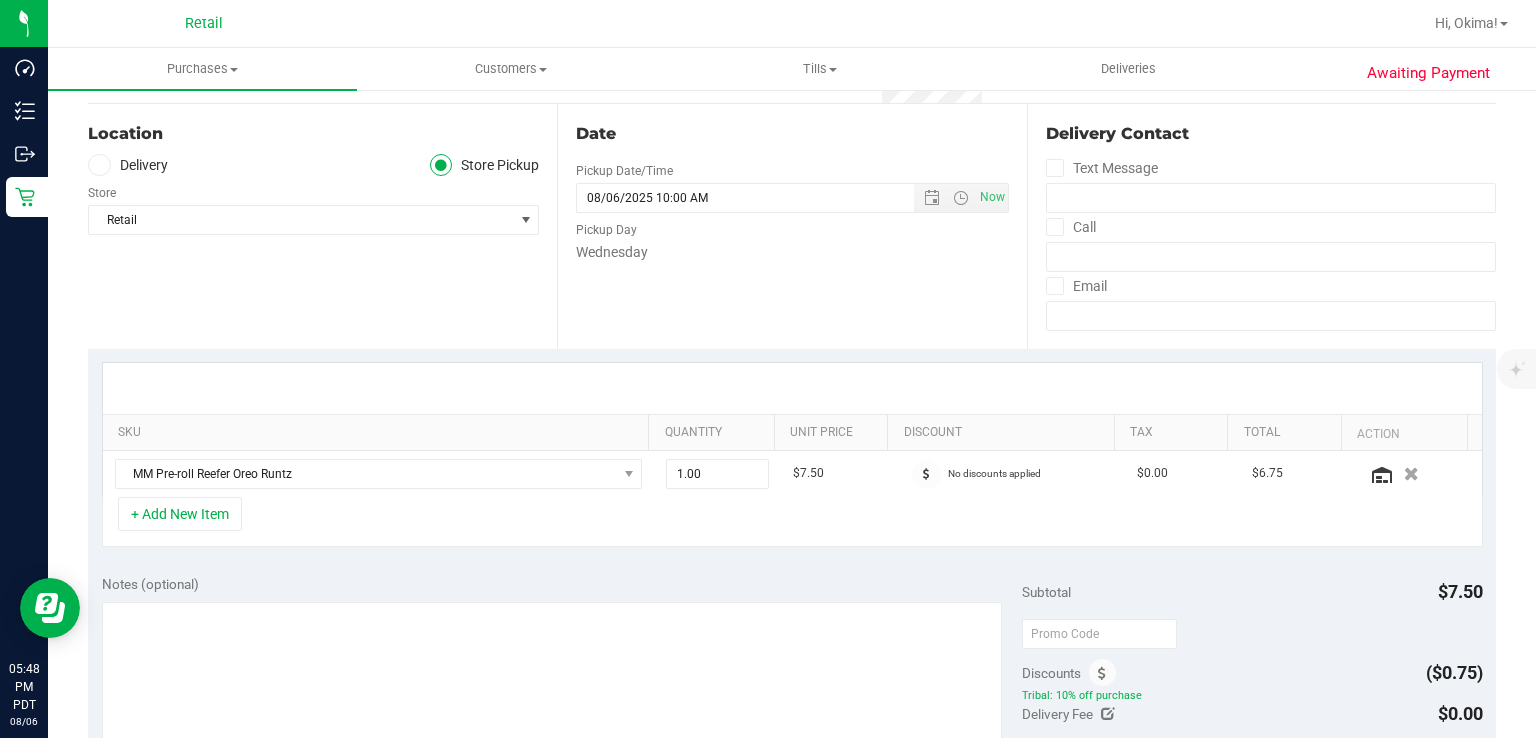 scroll, scrollTop: 191, scrollLeft: 0, axis: vertical 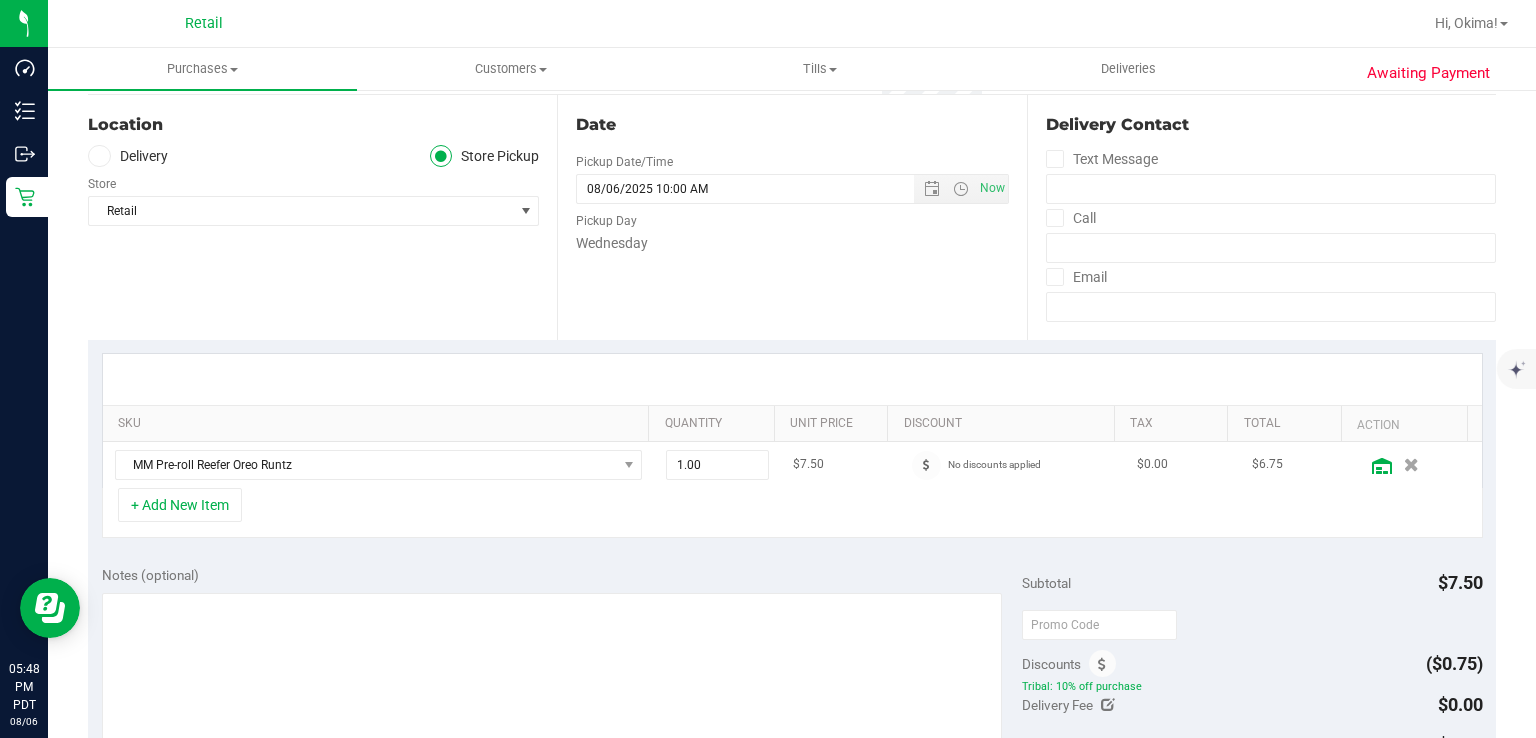 click 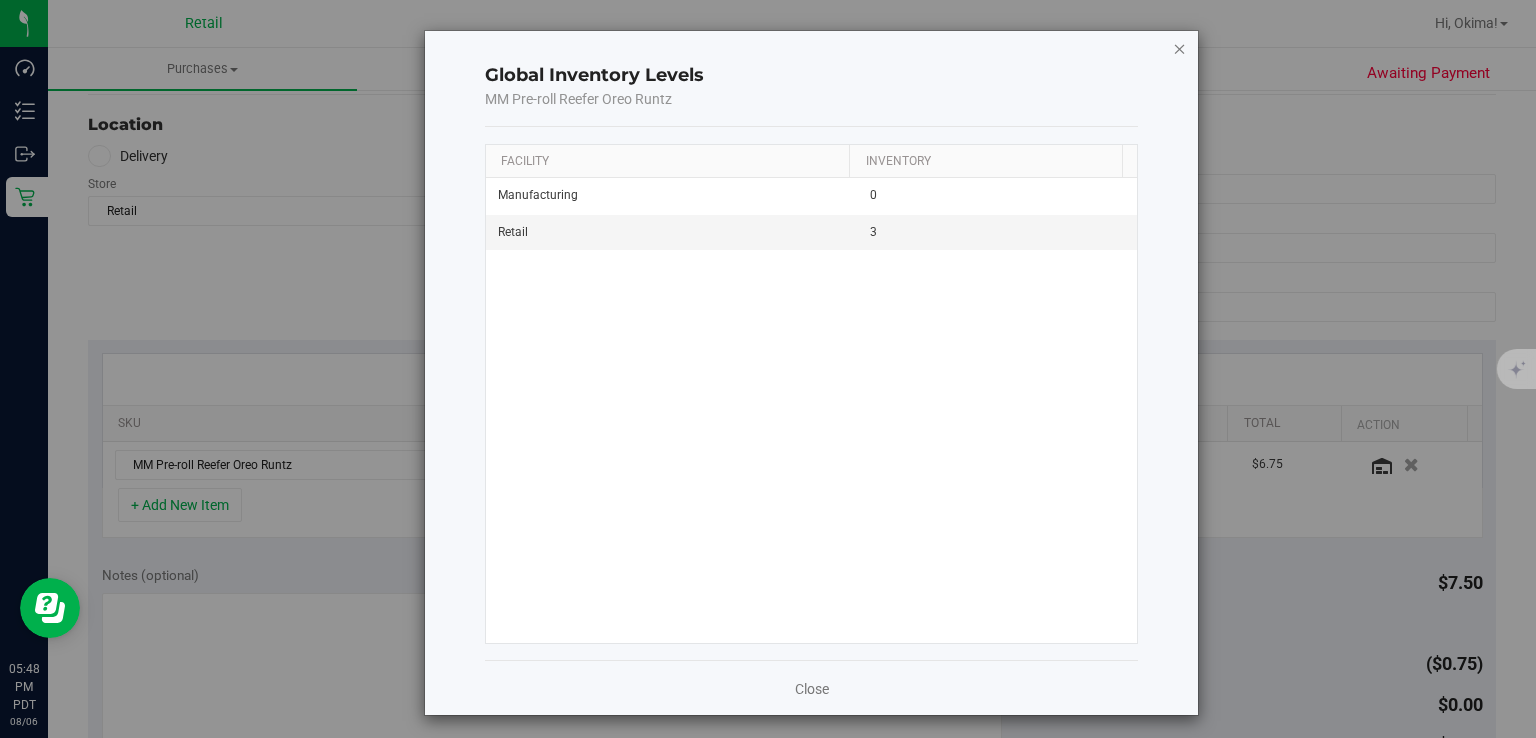click at bounding box center (1180, 48) 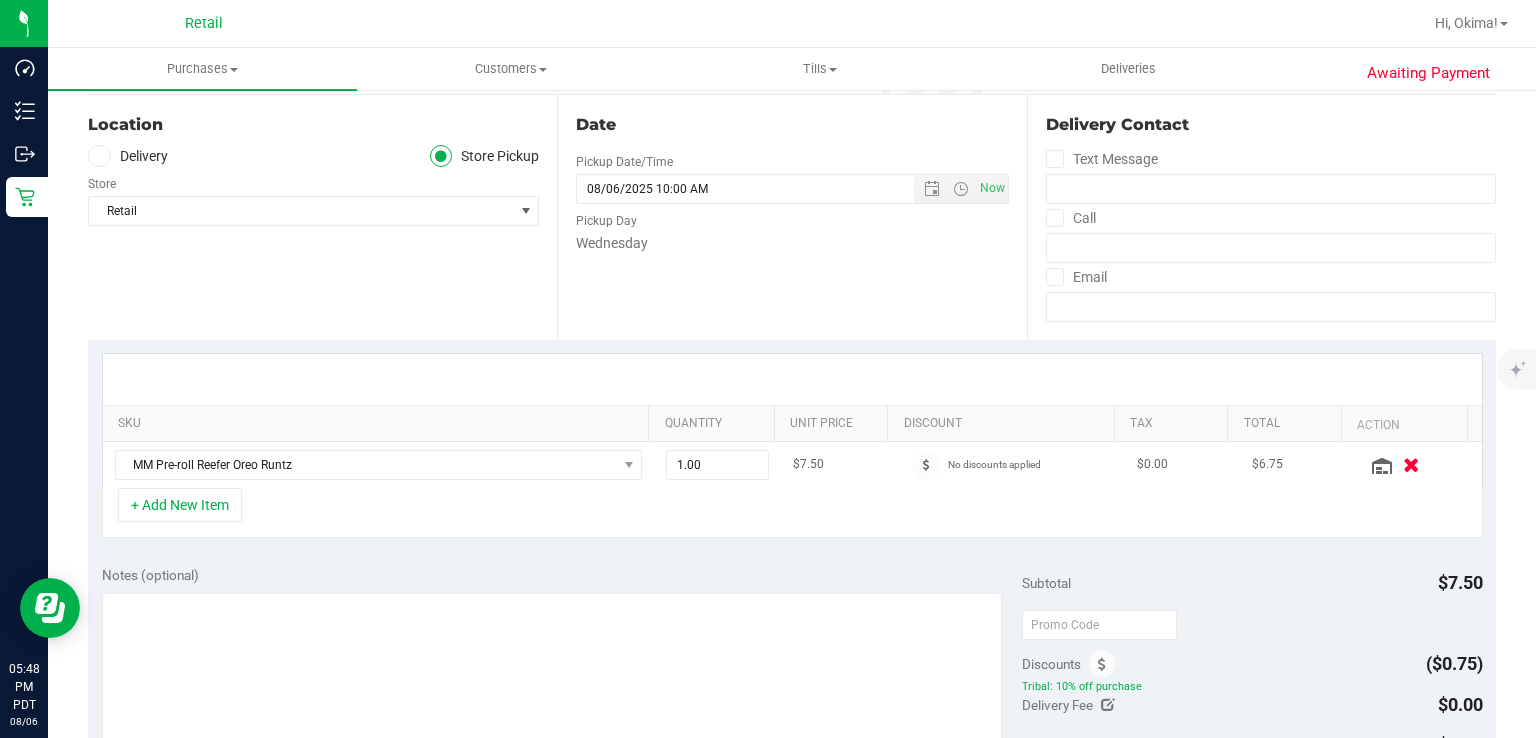 click at bounding box center (1411, 464) 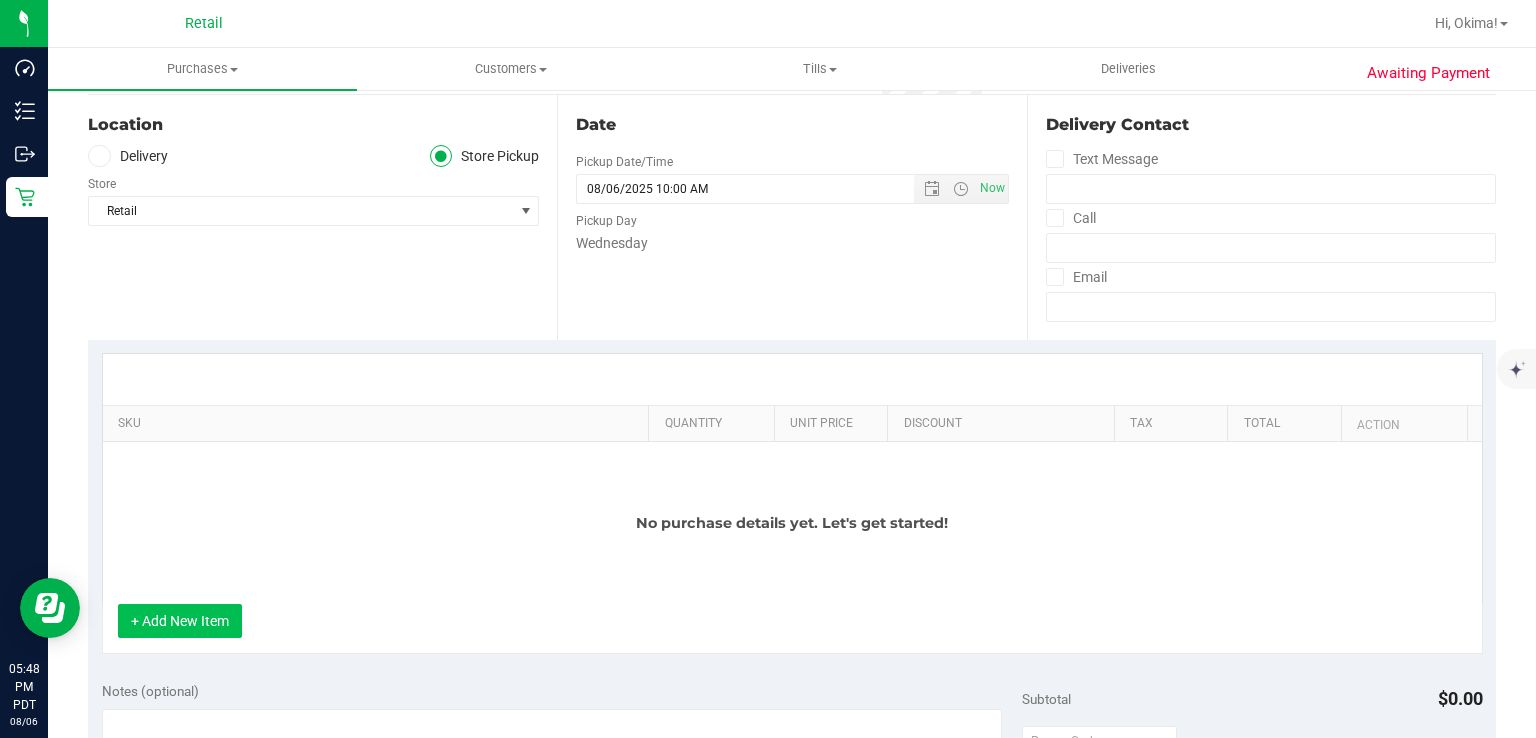 click on "+ Add New Item" at bounding box center (180, 621) 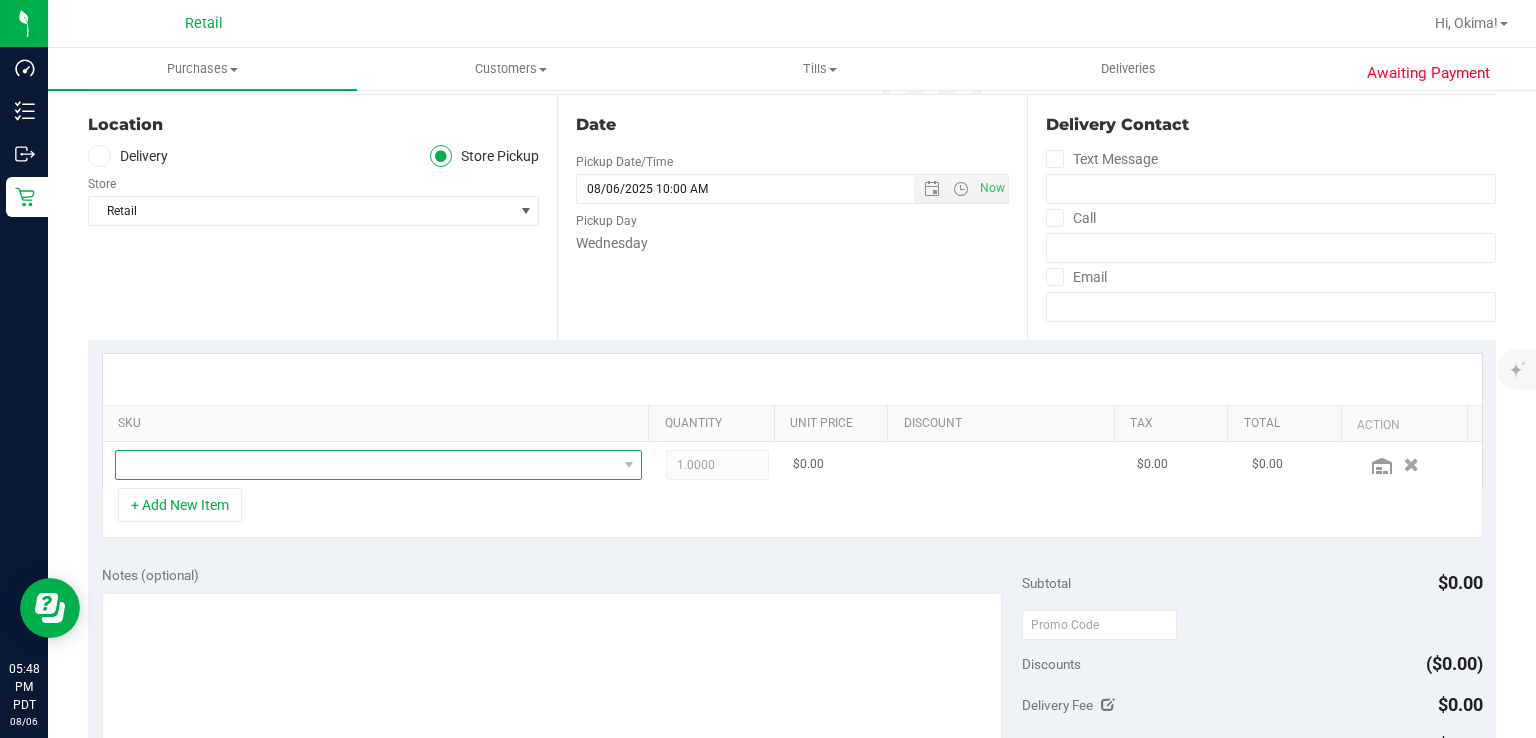 click at bounding box center [366, 465] 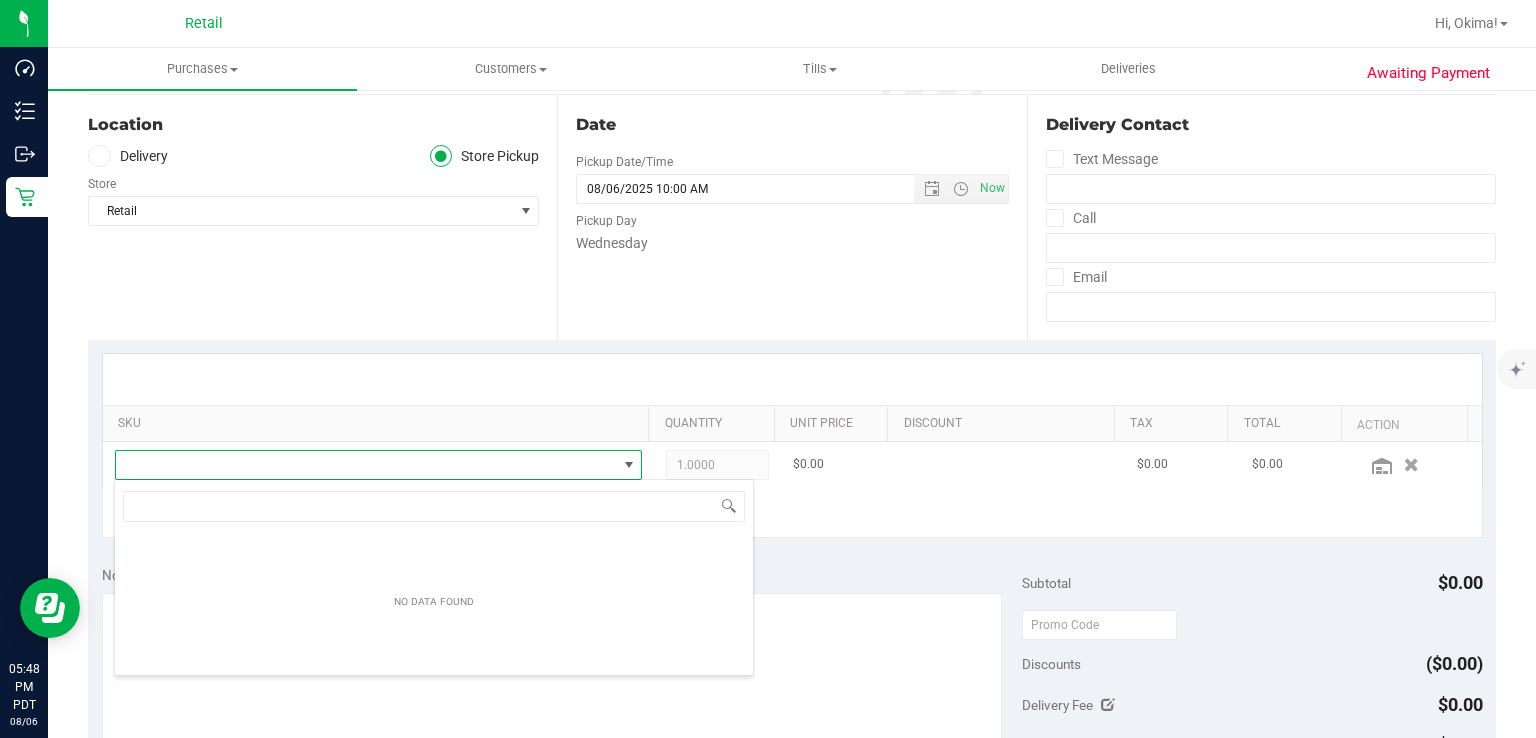 scroll, scrollTop: 99970, scrollLeft: 99484, axis: both 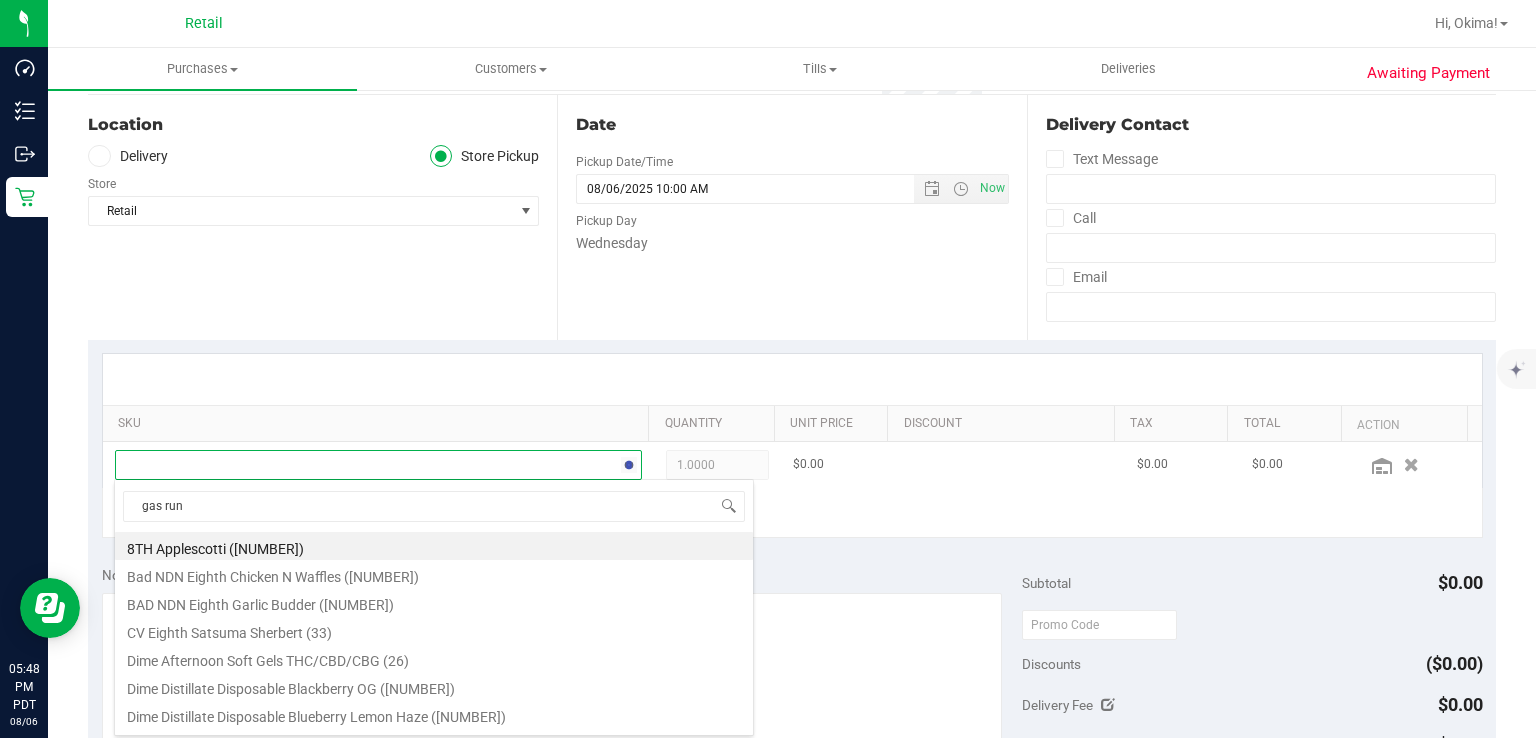 type on "gas runt" 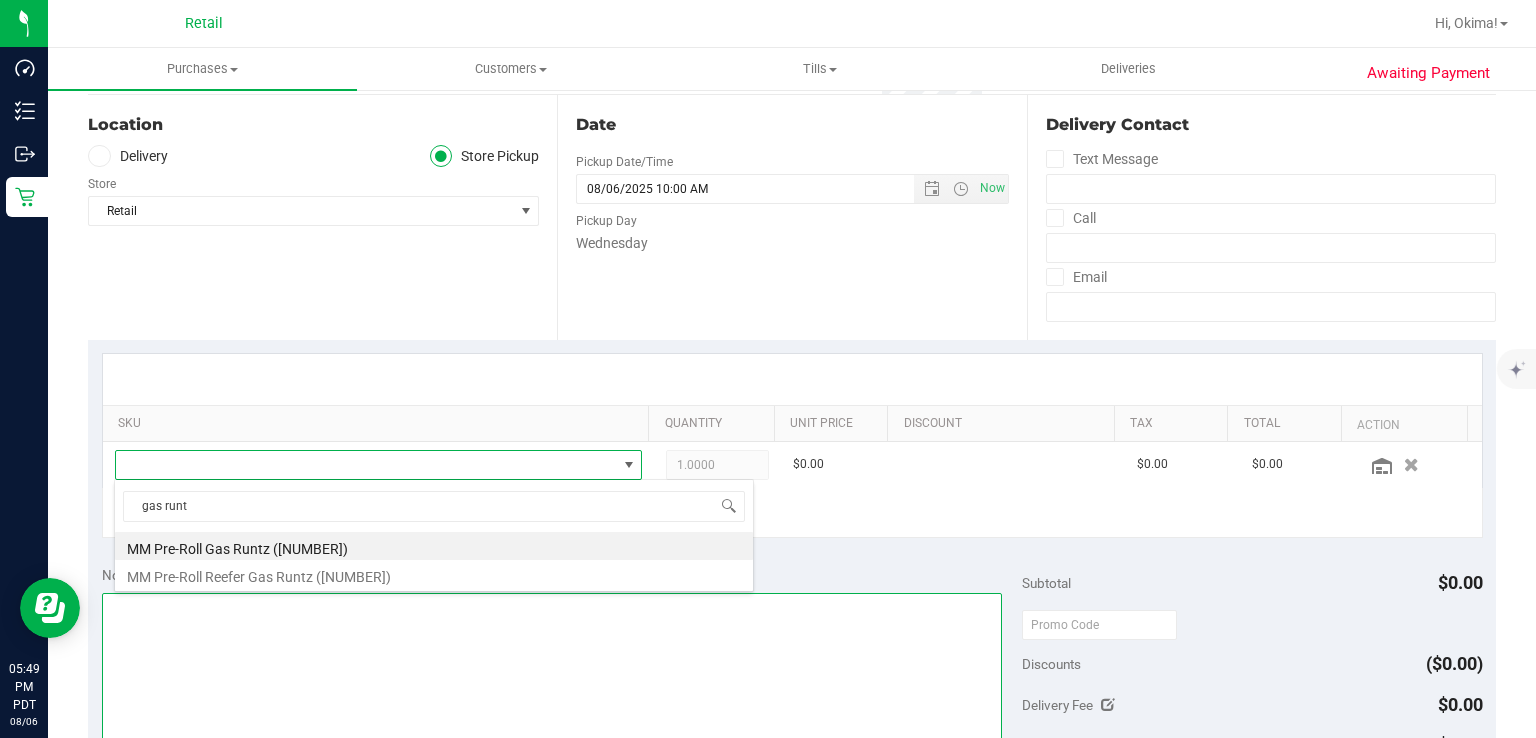 click at bounding box center [552, 689] 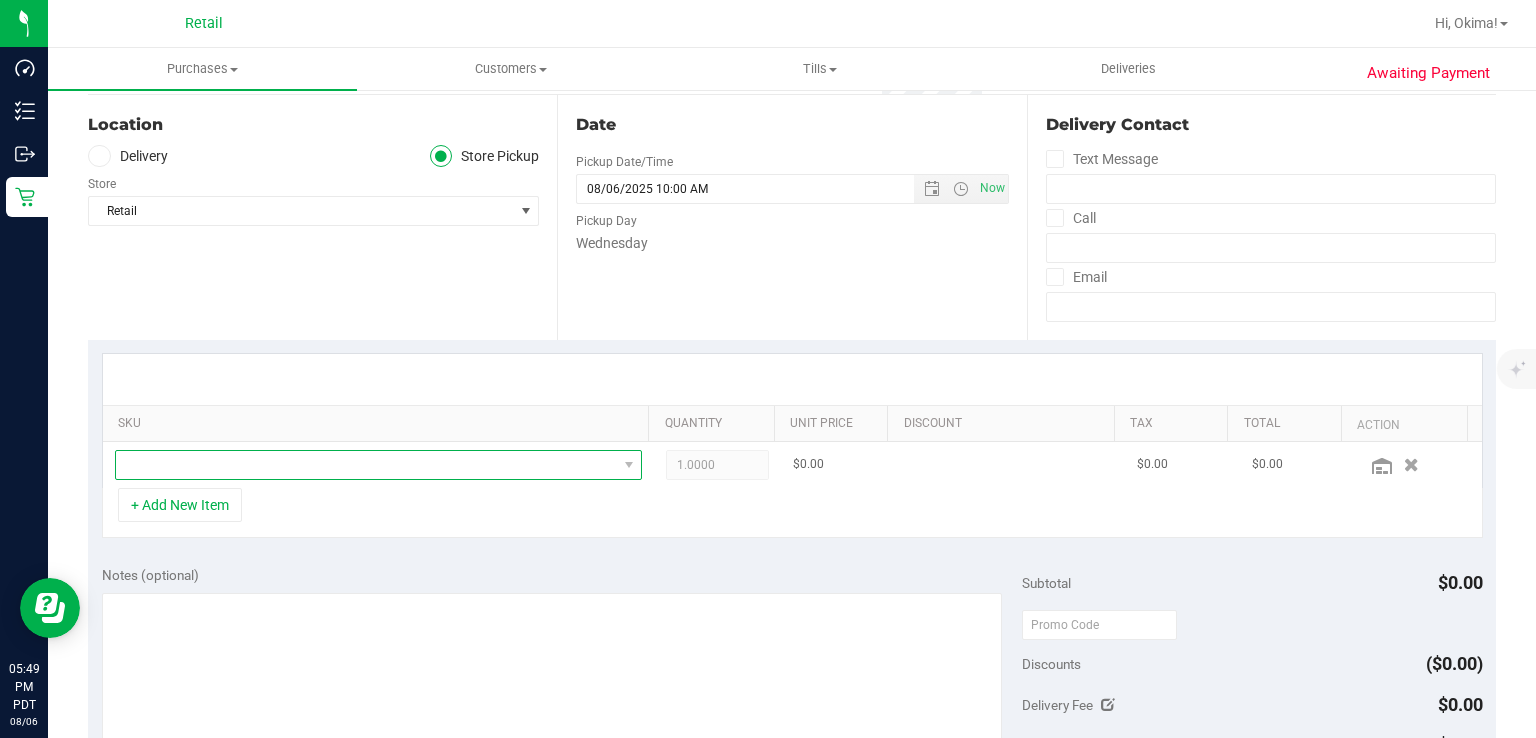 click at bounding box center (366, 465) 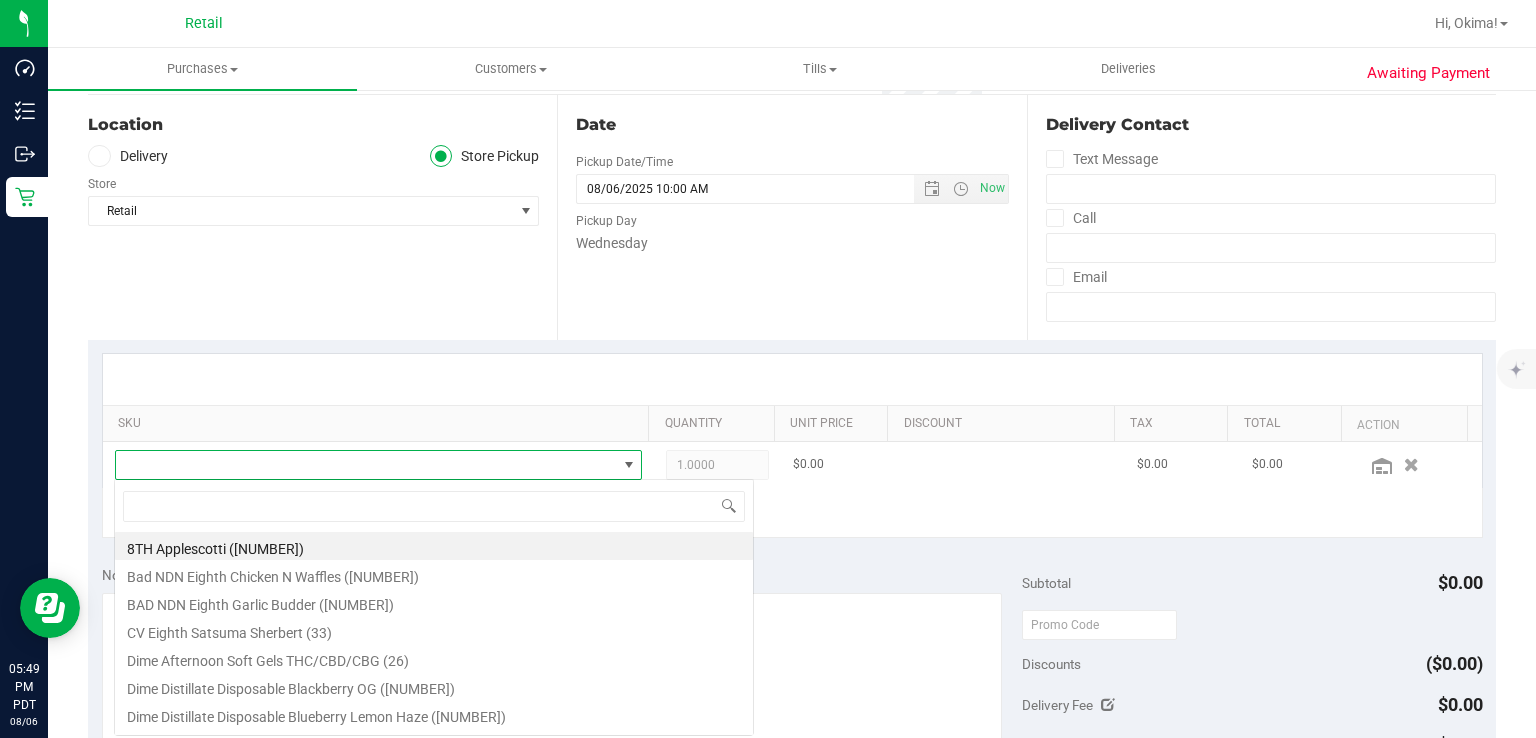 scroll, scrollTop: 99970, scrollLeft: 99484, axis: both 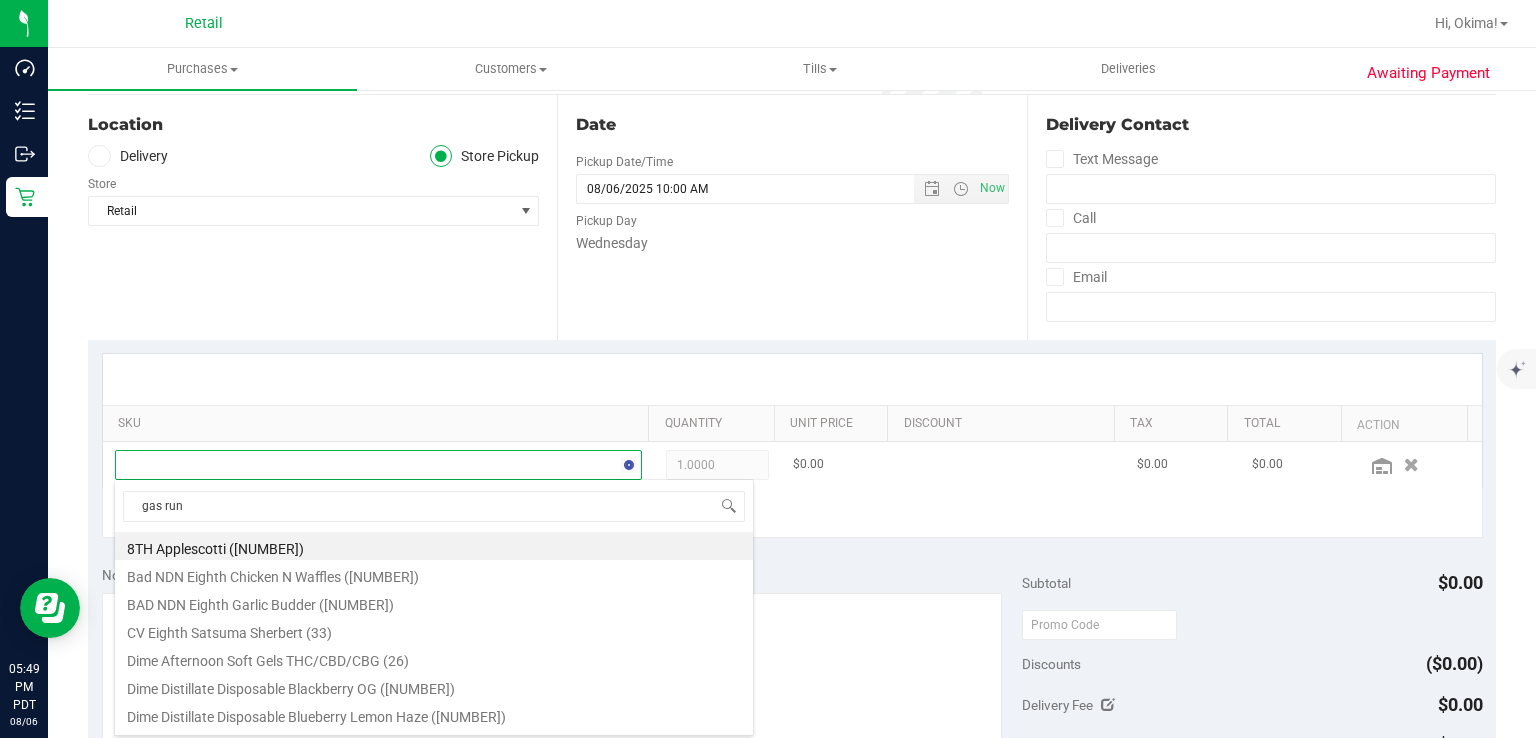 type on "gas runt" 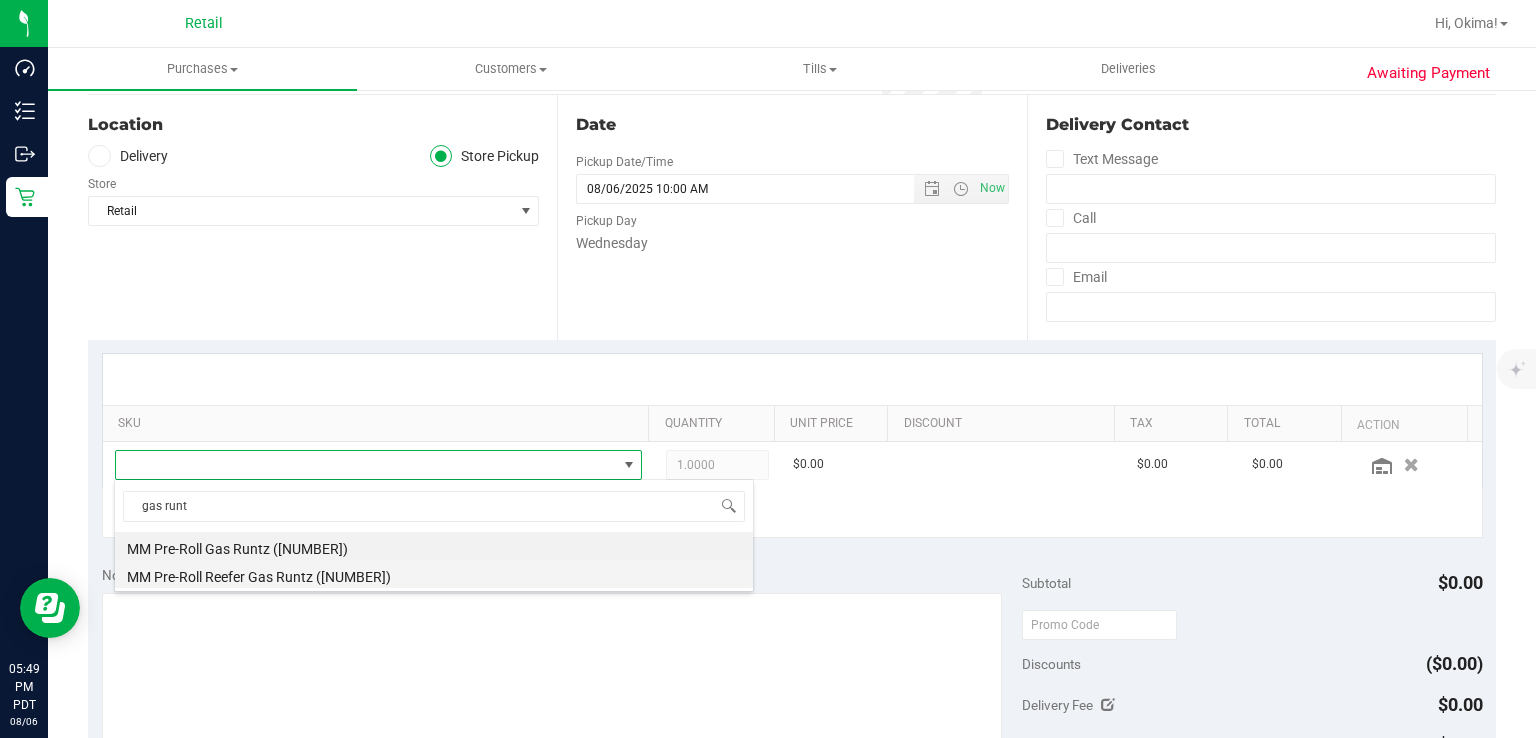 click on "MM Pre-Roll Reefer Gas Runtz ([NUMBER])" at bounding box center [434, 574] 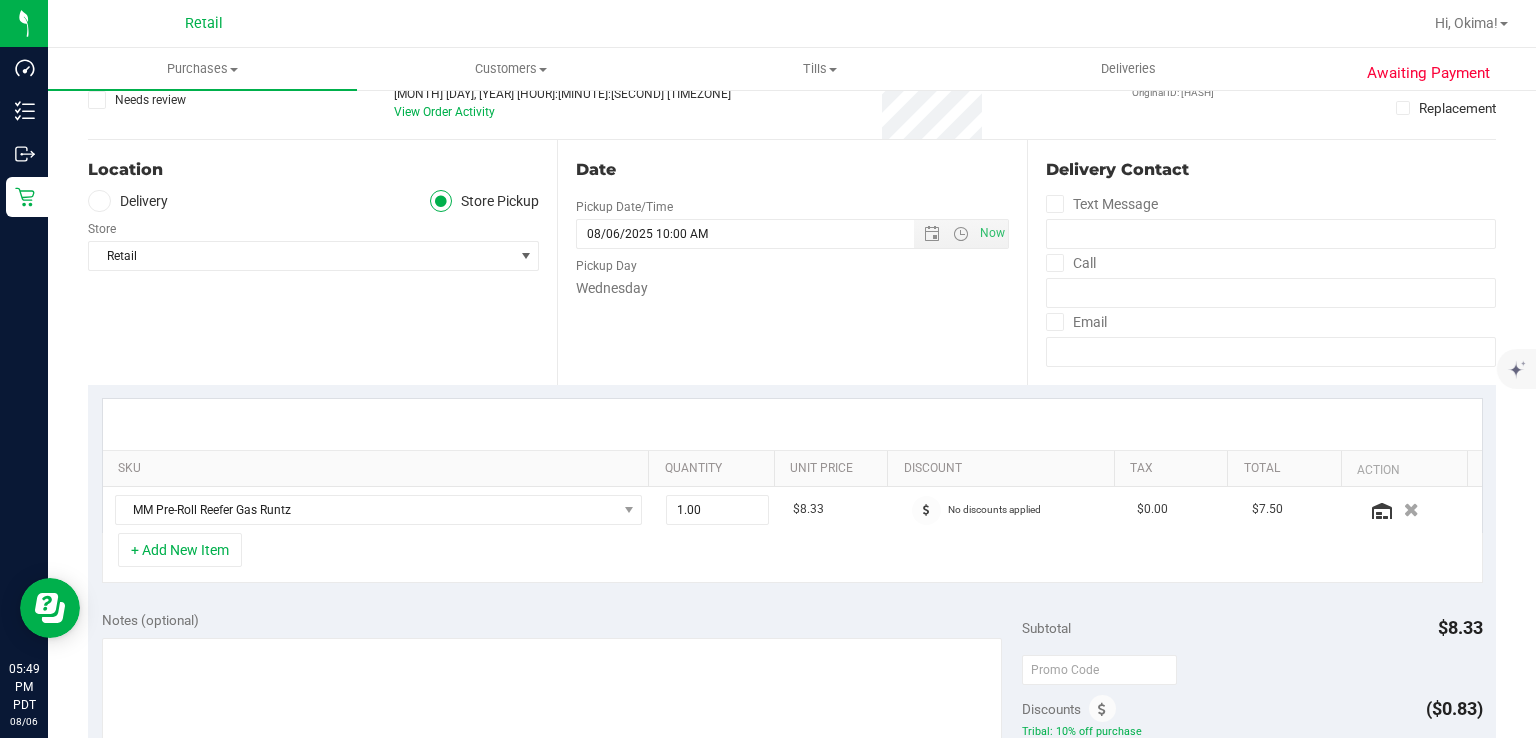 scroll, scrollTop: 0, scrollLeft: 0, axis: both 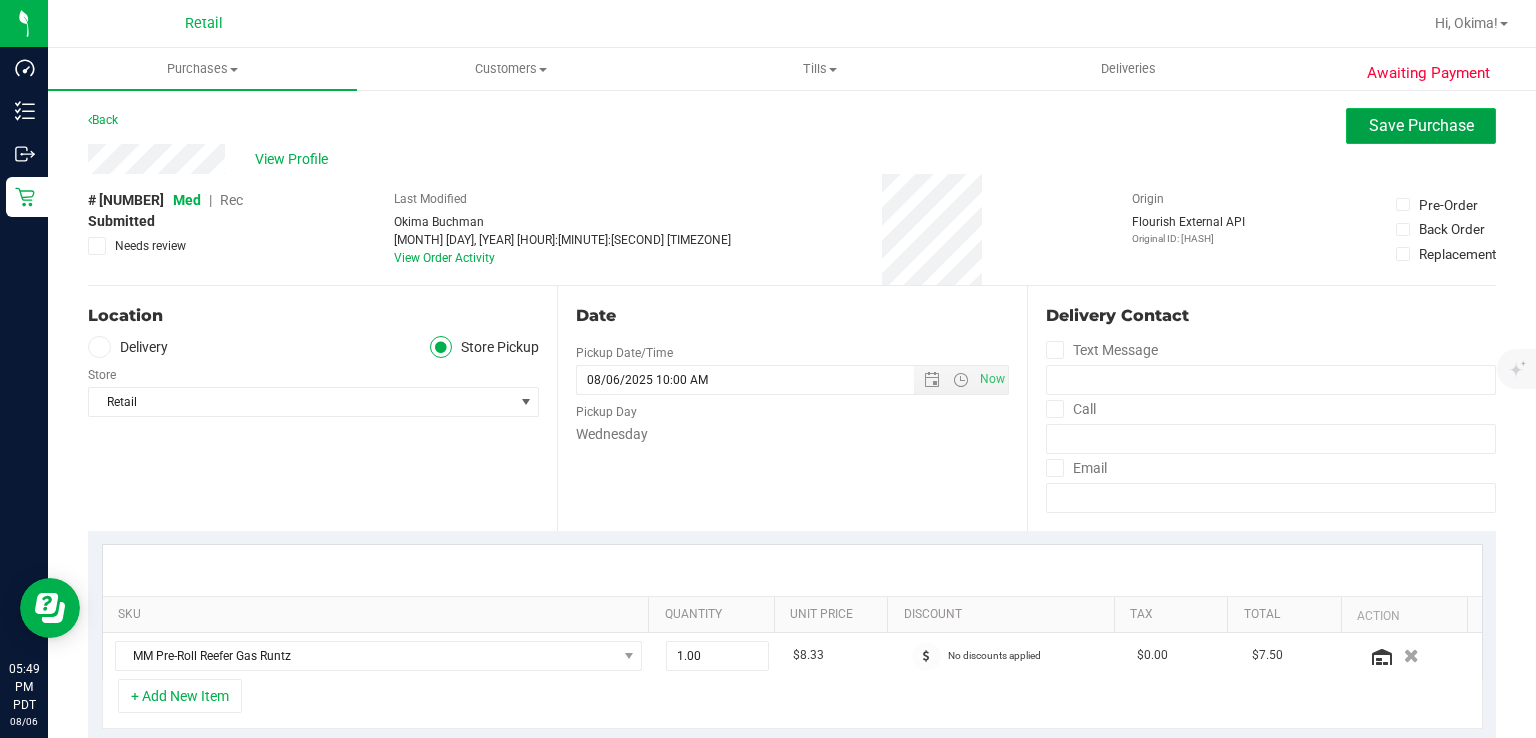 click on "Save Purchase" at bounding box center [1421, 126] 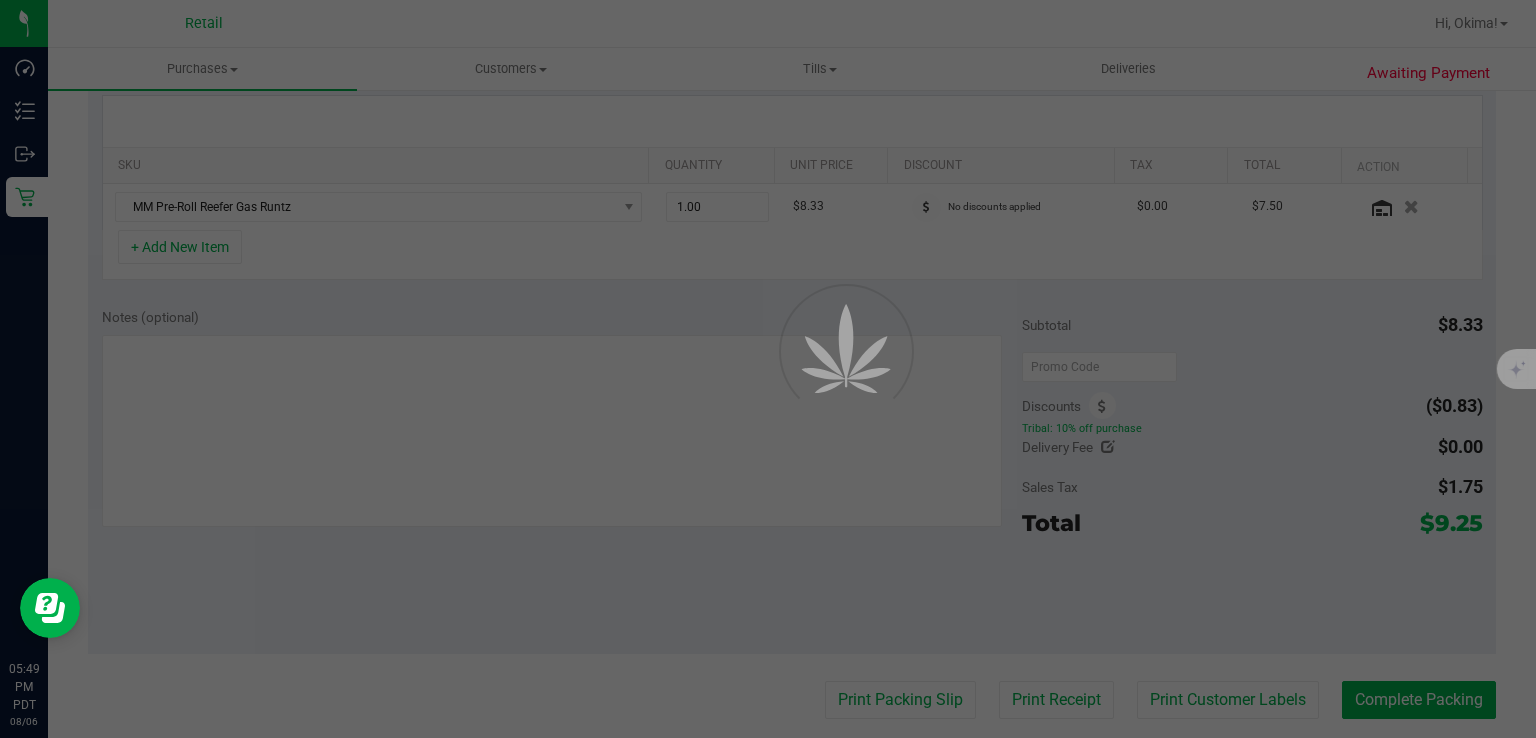 scroll, scrollTop: 456, scrollLeft: 0, axis: vertical 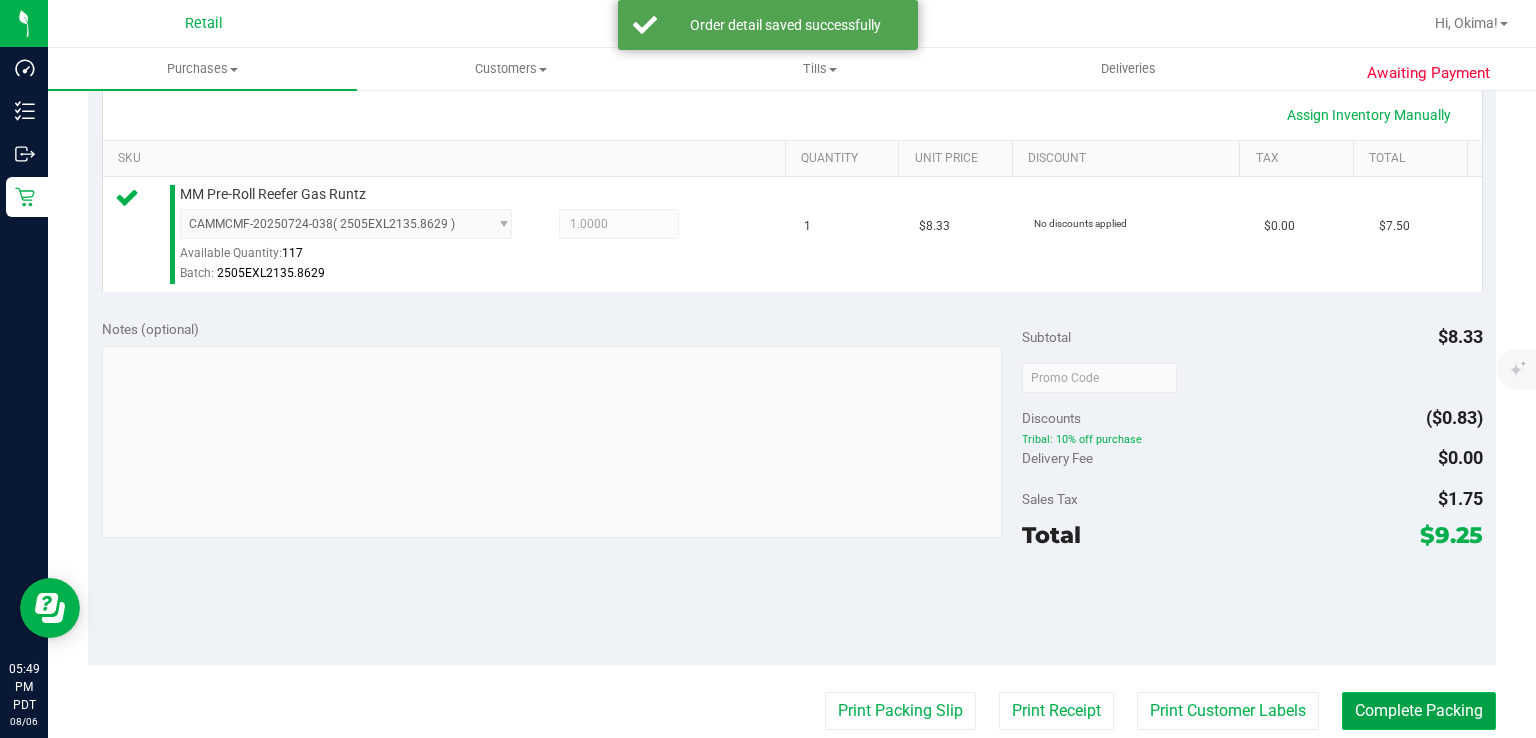 click on "Complete Packing" at bounding box center (1419, 711) 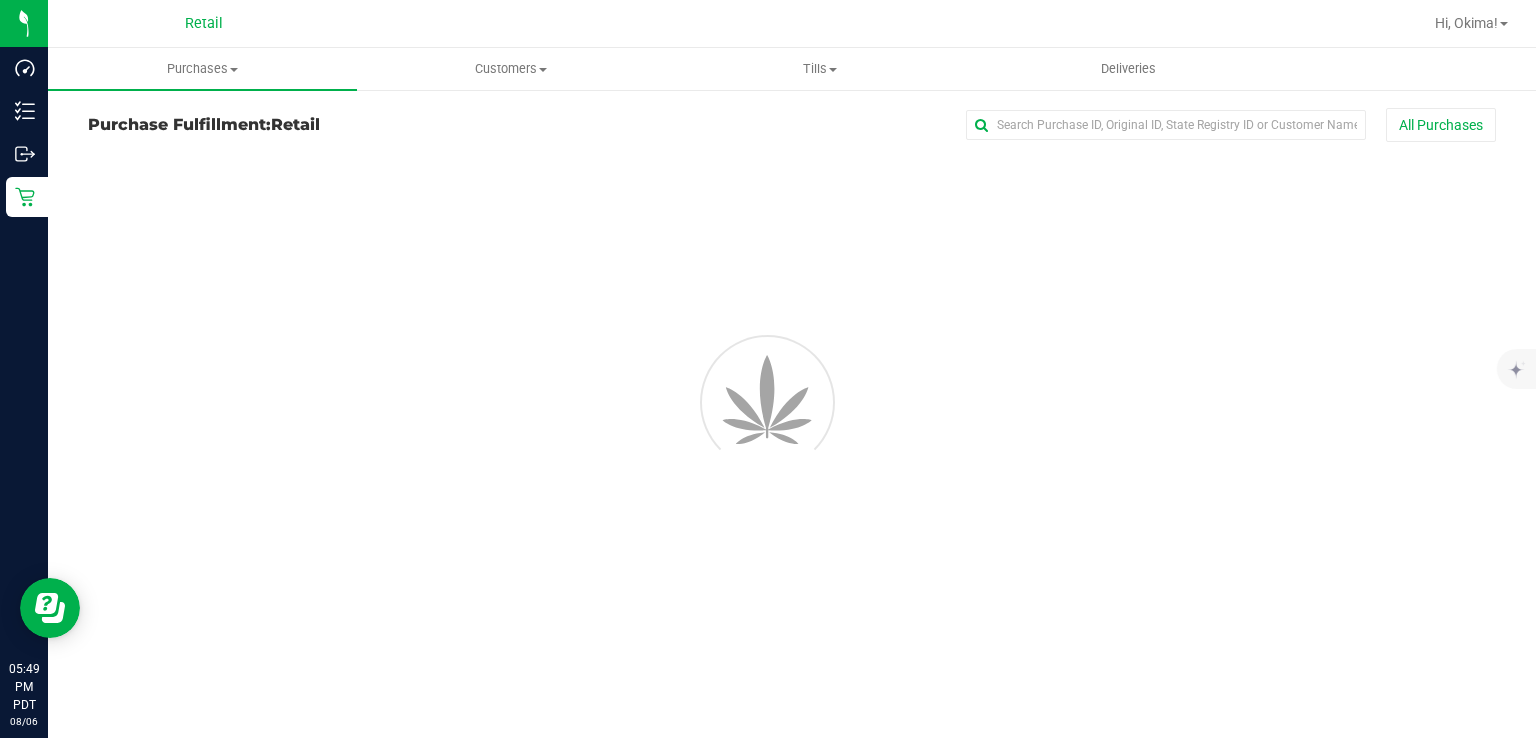 scroll, scrollTop: 0, scrollLeft: 0, axis: both 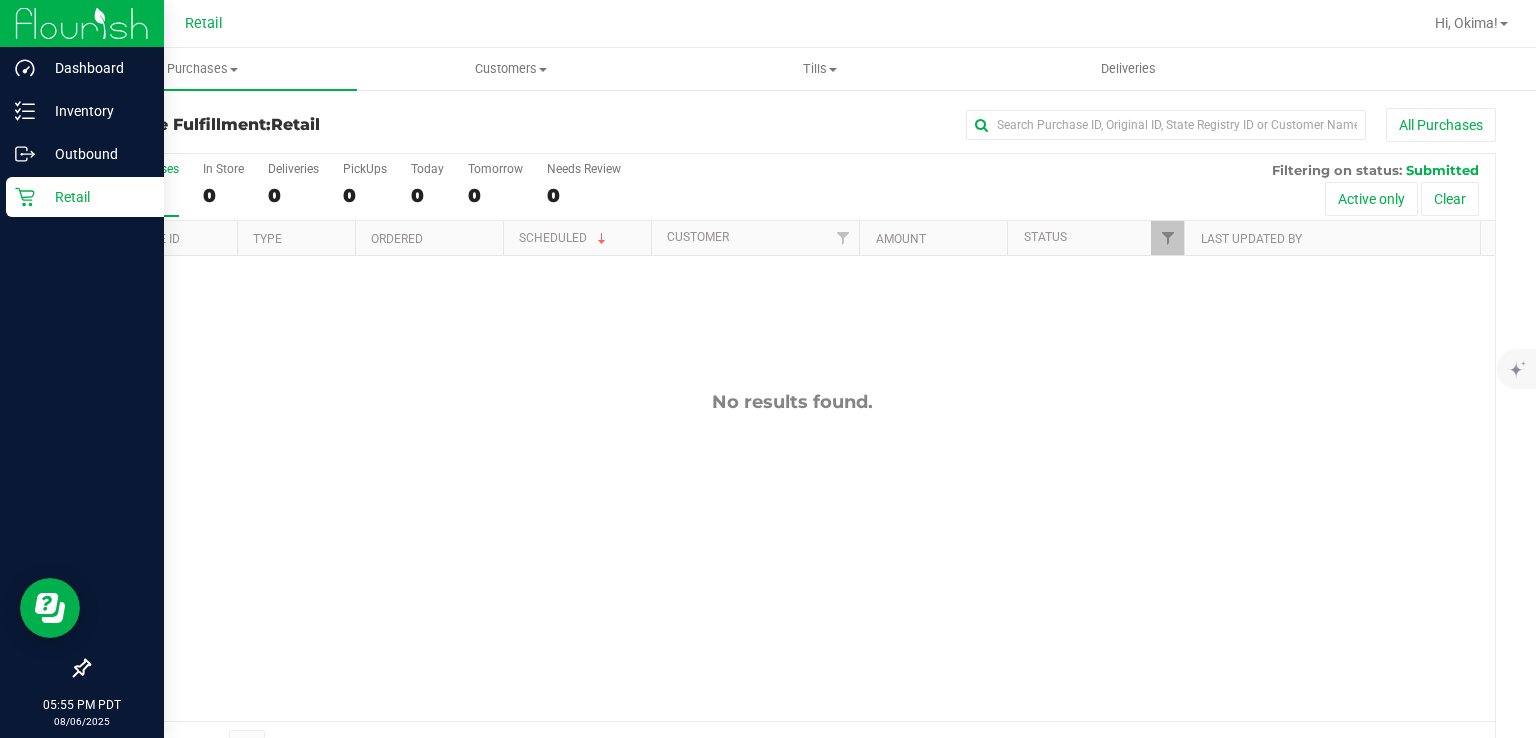 click 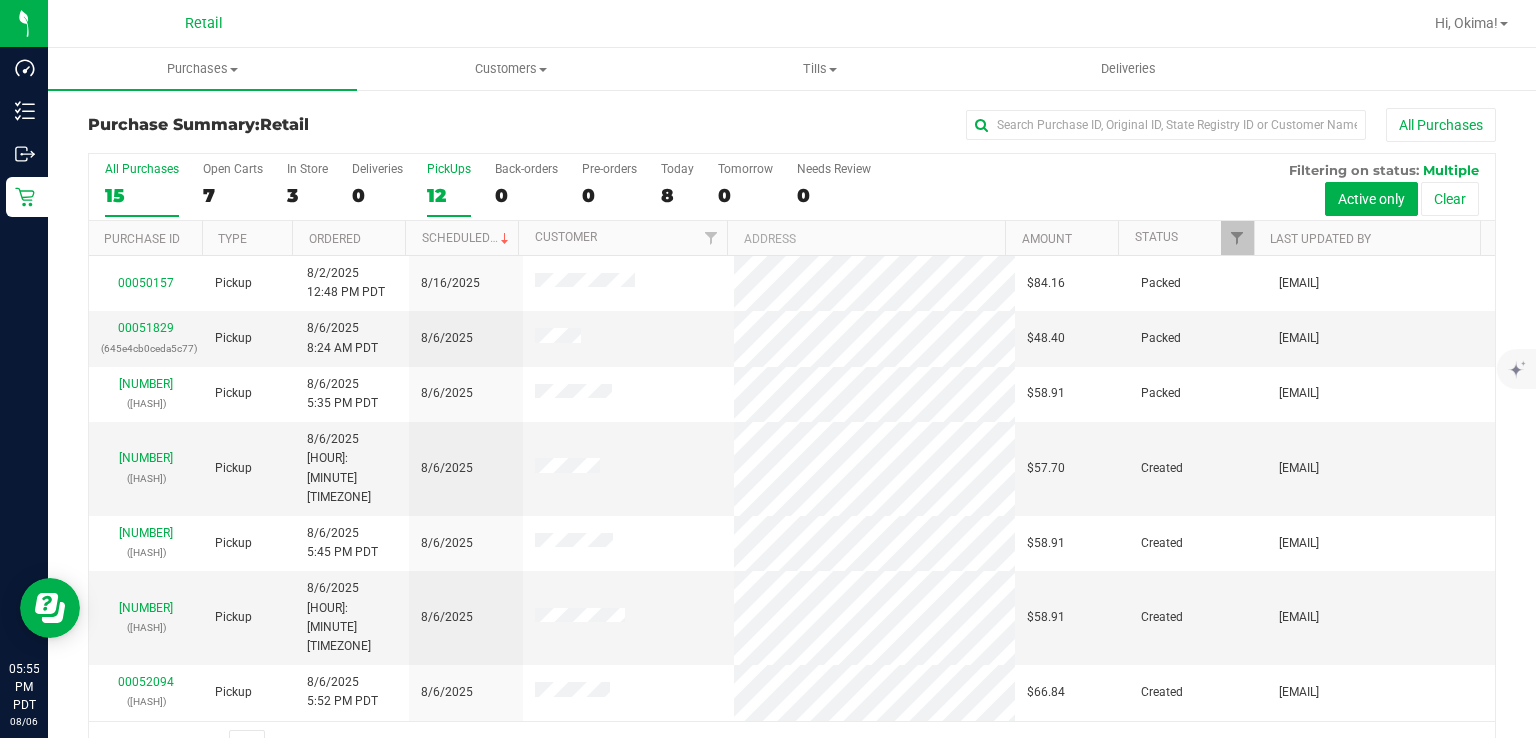 click on "12" at bounding box center [449, 195] 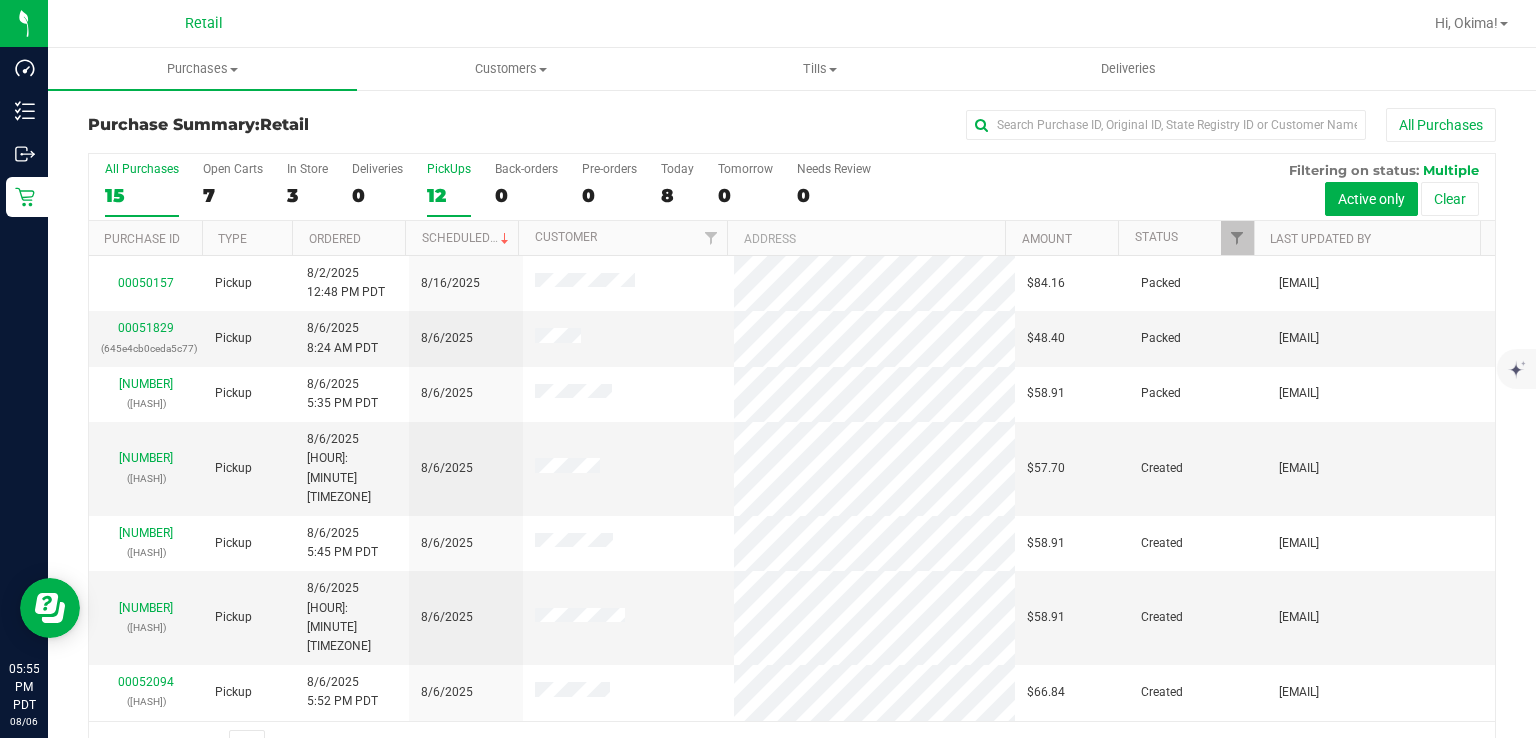click on "PickUps
12" at bounding box center [0, 0] 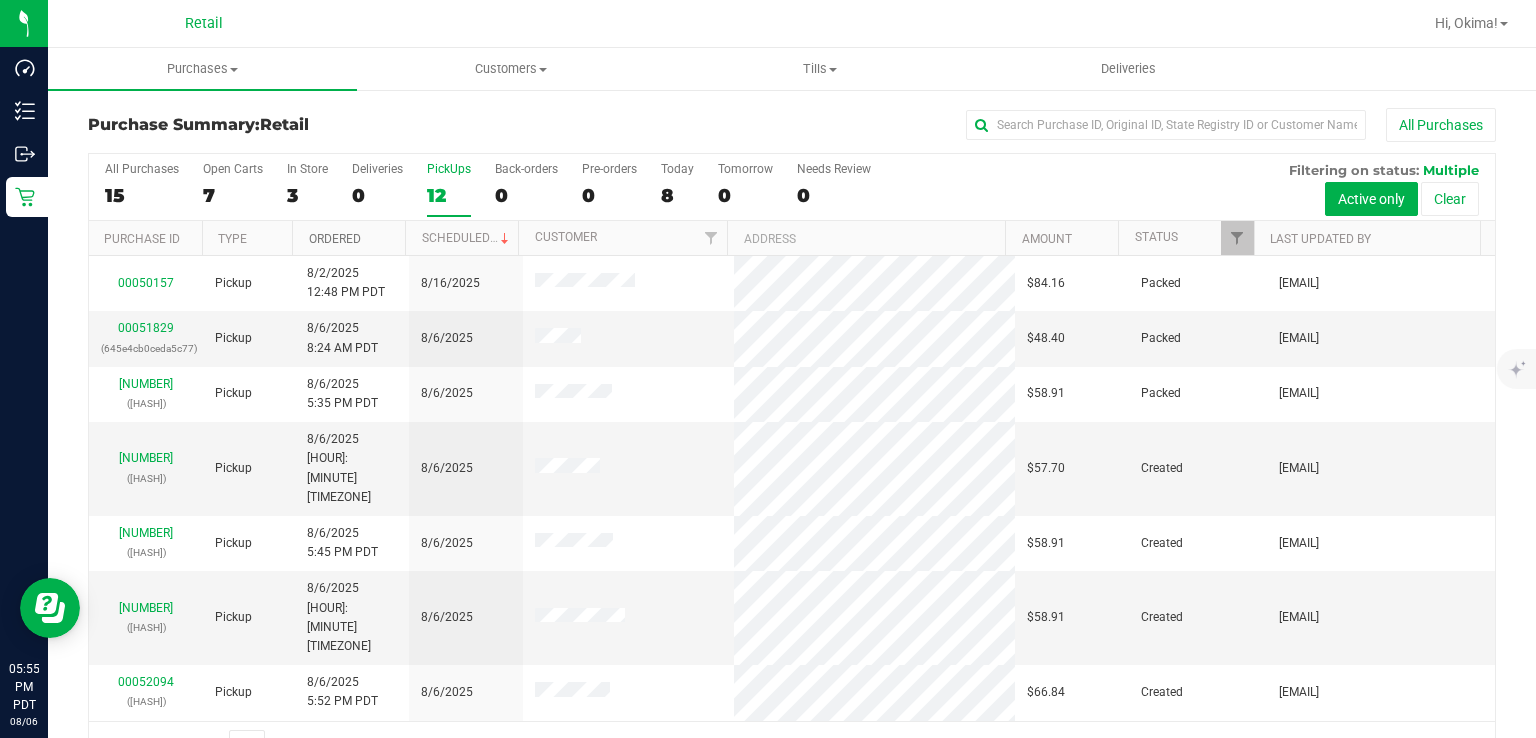 click on "Ordered" at bounding box center (335, 239) 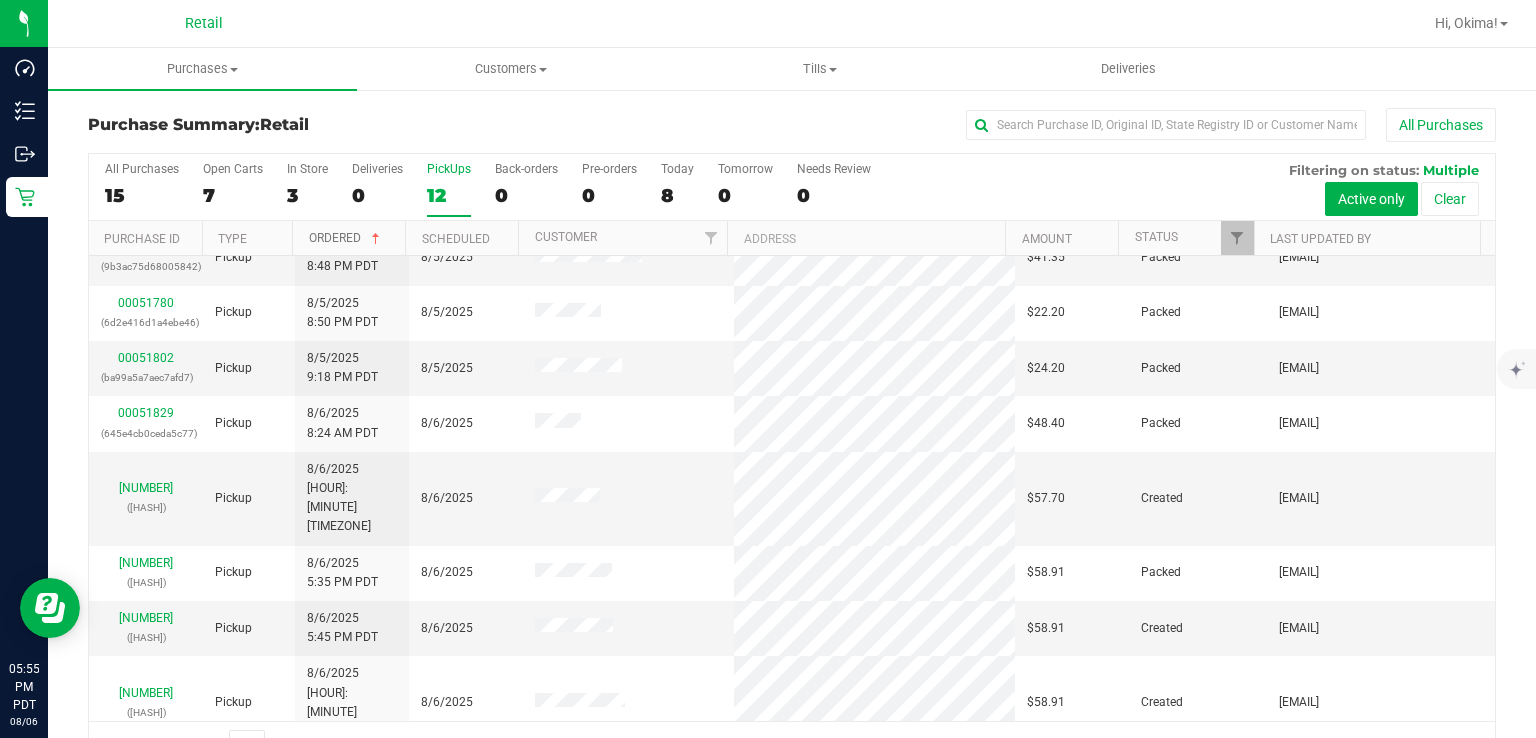 scroll, scrollTop: 196, scrollLeft: 0, axis: vertical 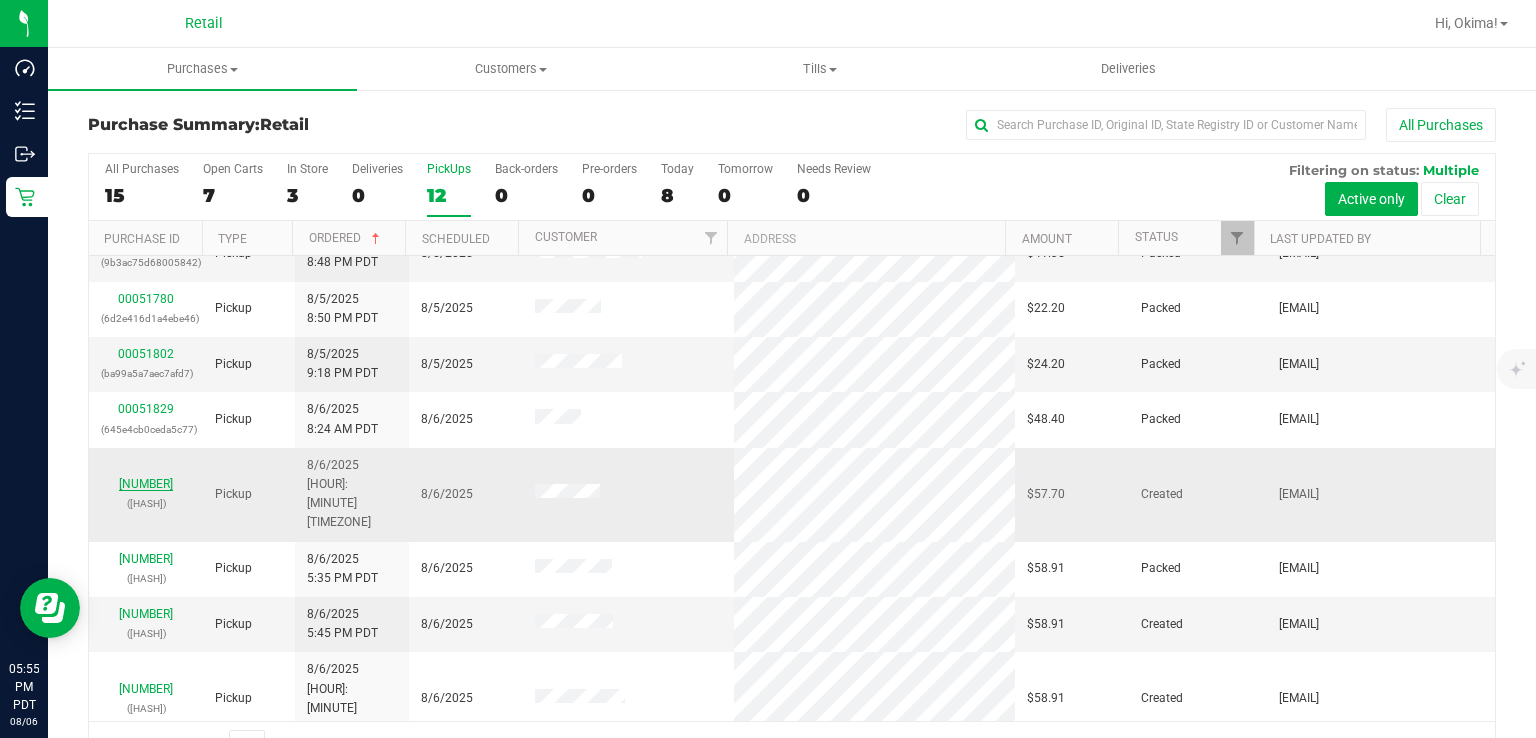 click on "[NUMBER]" at bounding box center (146, 484) 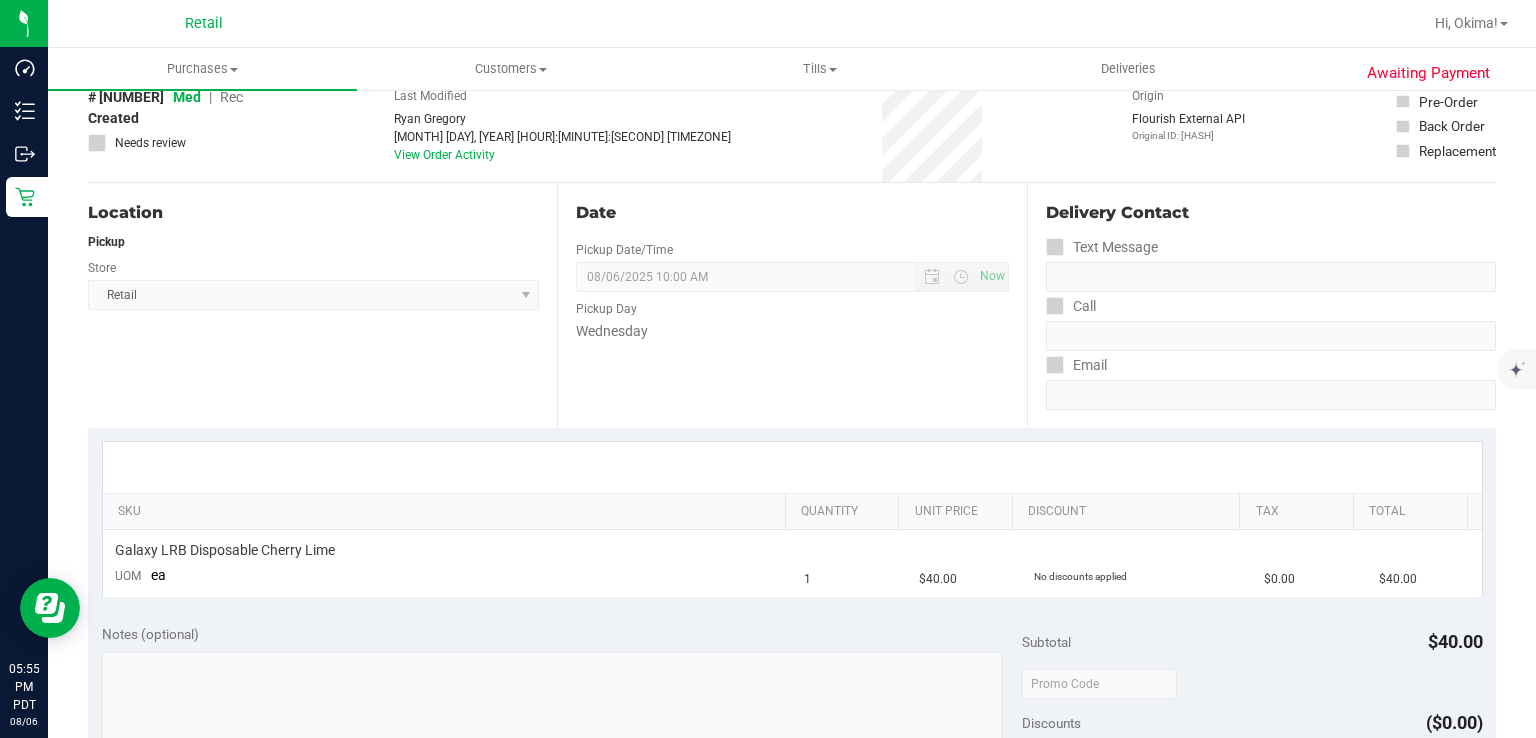 scroll, scrollTop: 0, scrollLeft: 0, axis: both 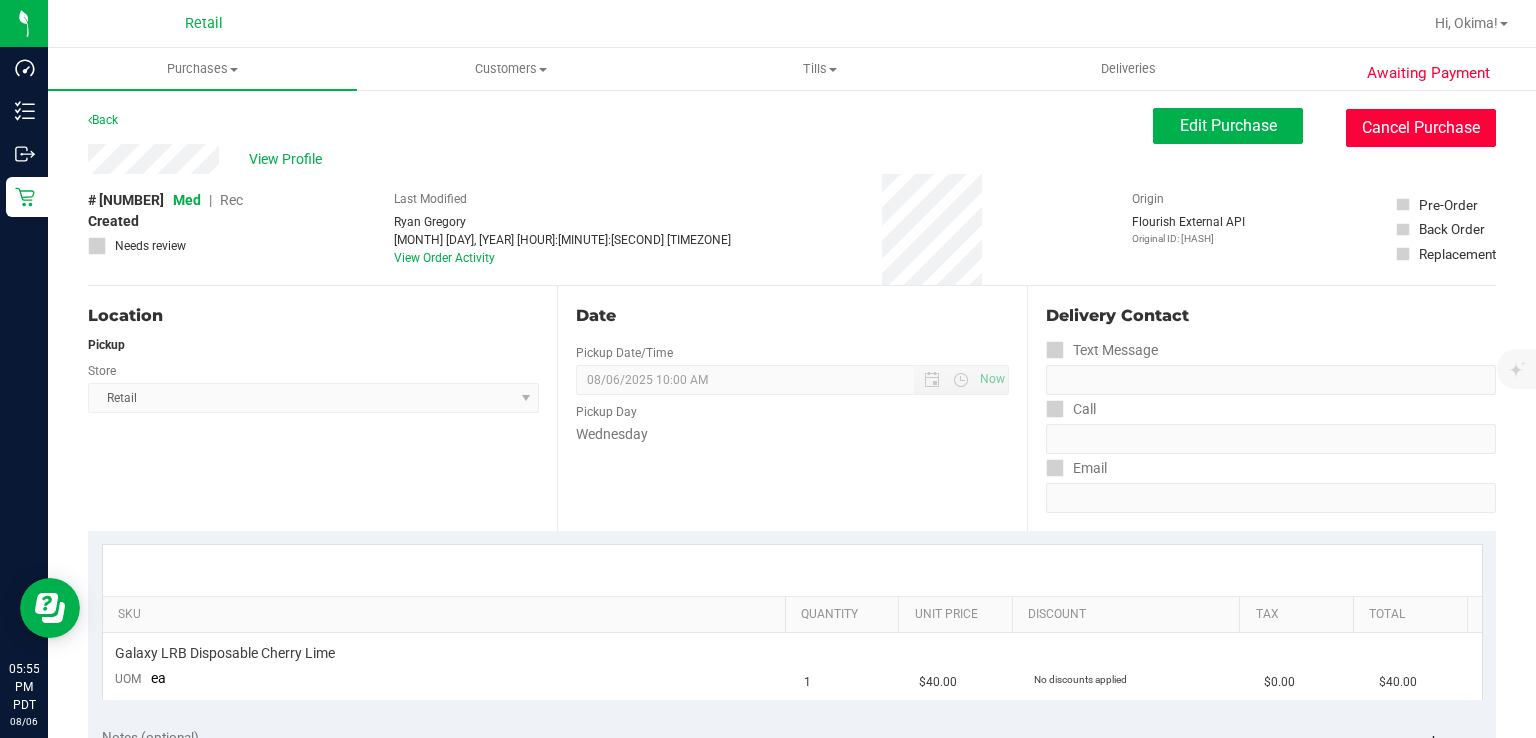 click on "Cancel Purchase" at bounding box center (1421, 128) 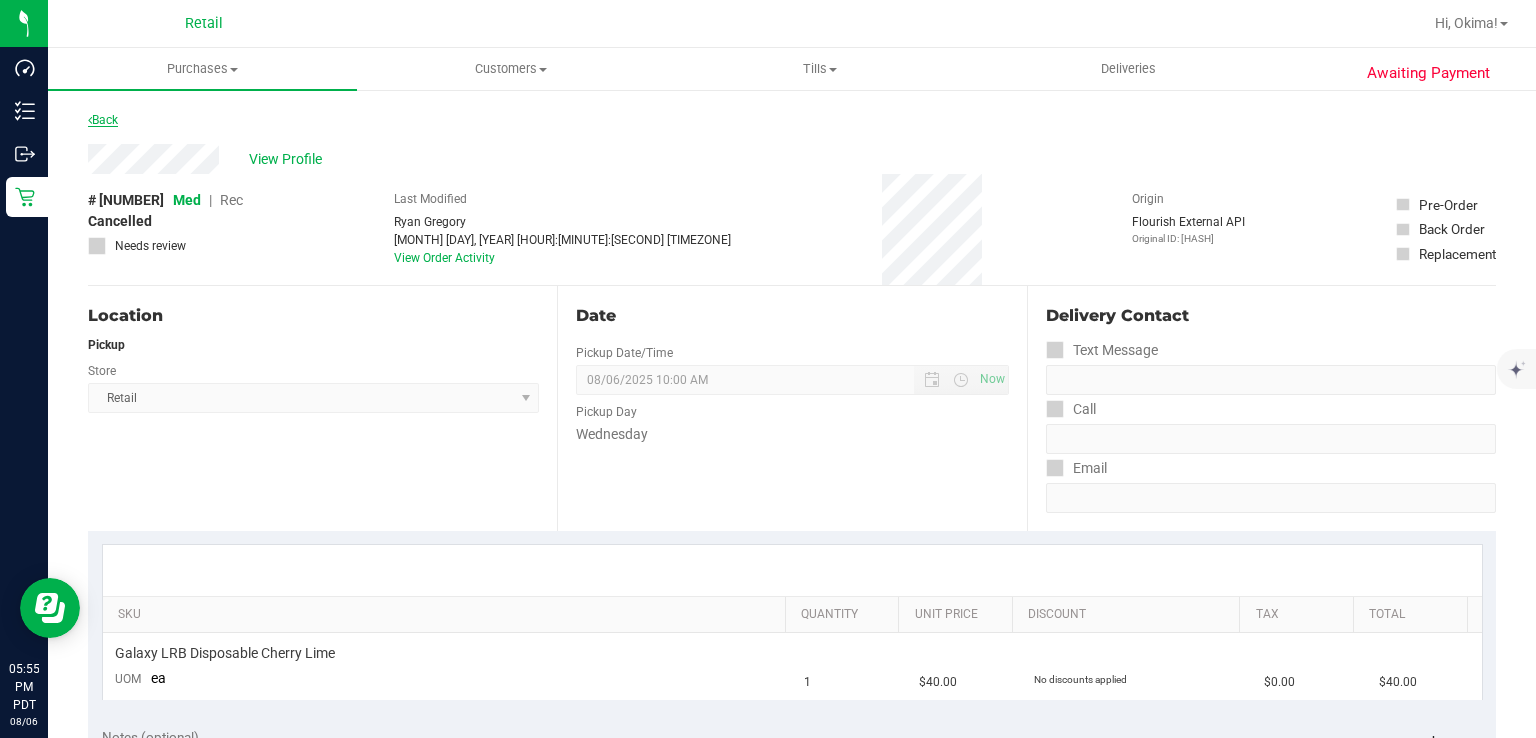 click at bounding box center (90, 120) 